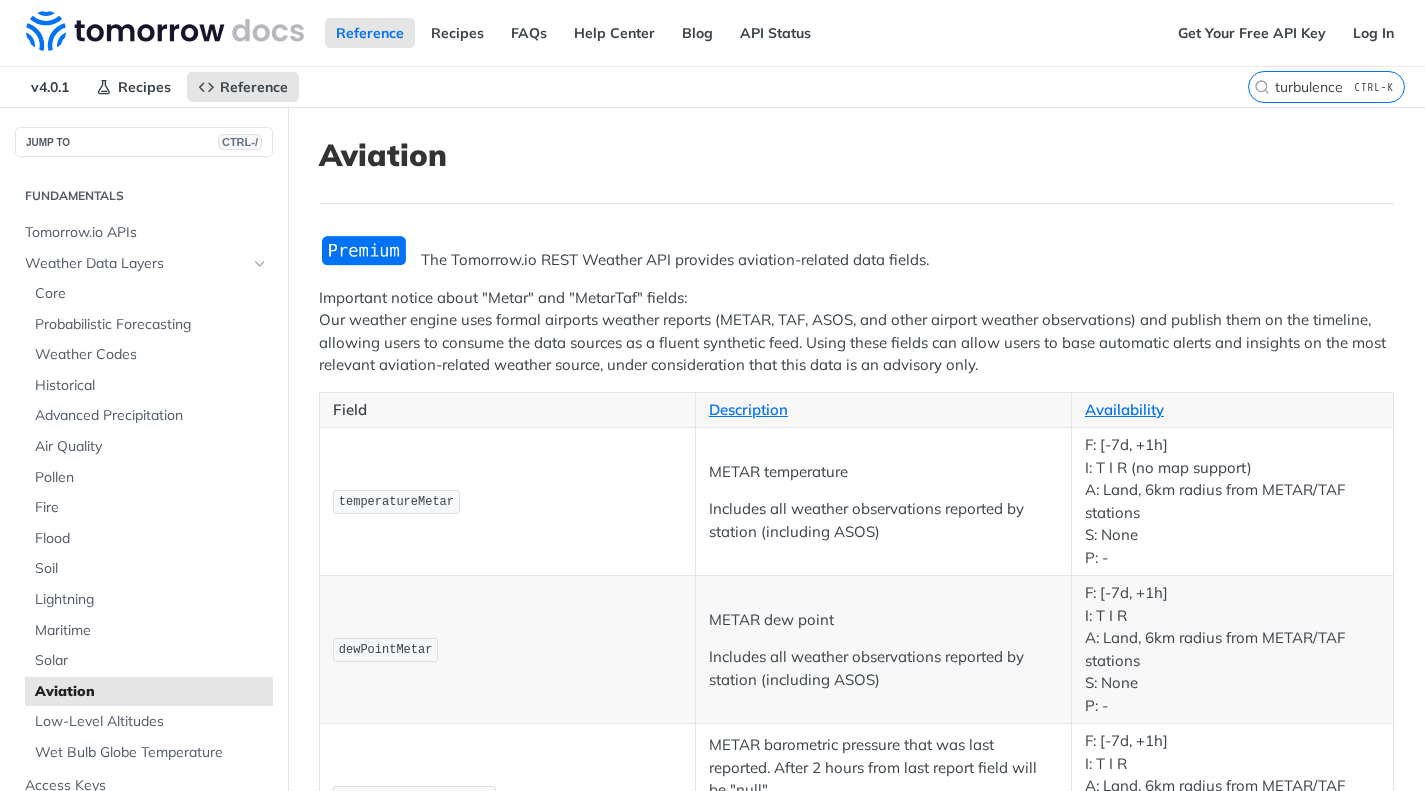 scroll, scrollTop: 0, scrollLeft: 0, axis: both 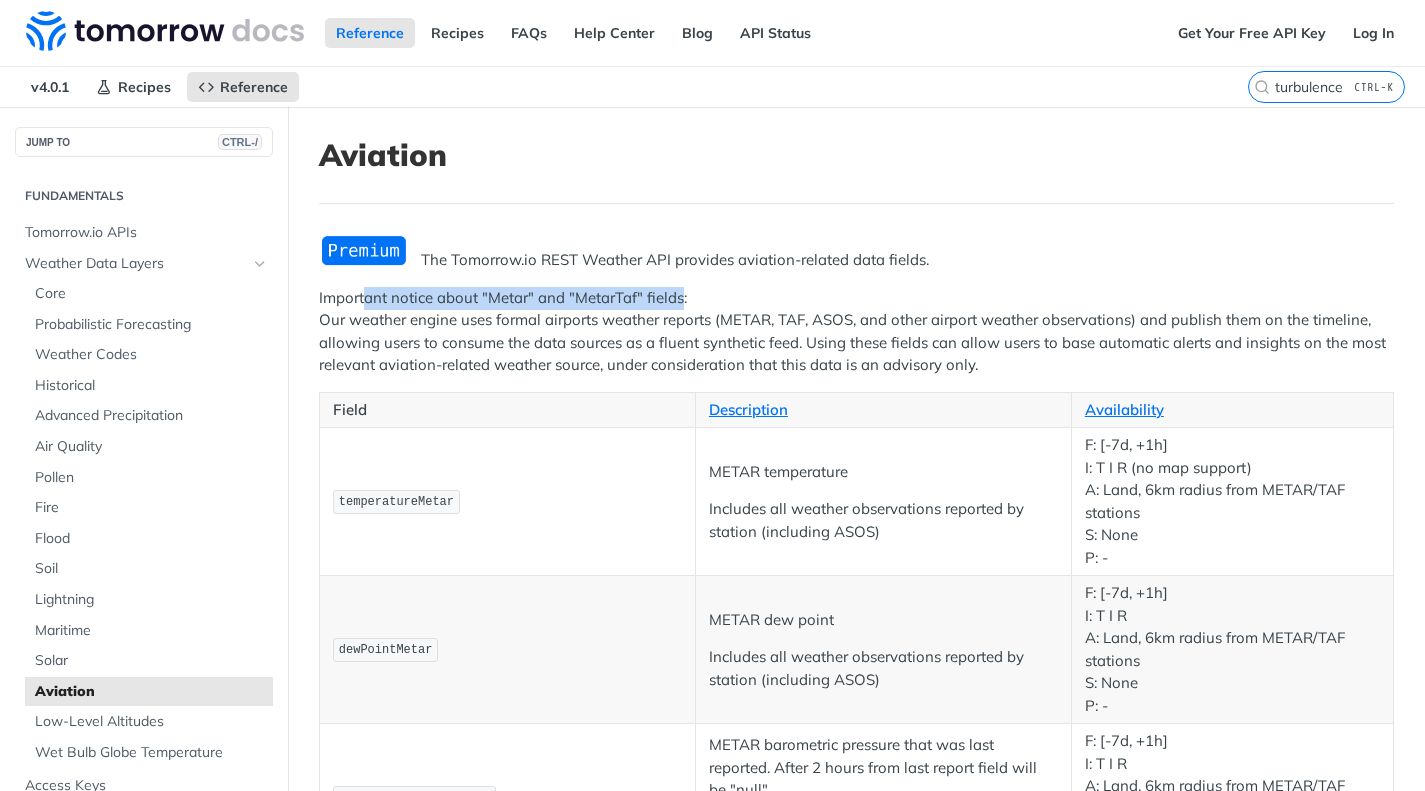 drag, startPoint x: 367, startPoint y: 301, endPoint x: 654, endPoint y: 304, distance: 287.0157 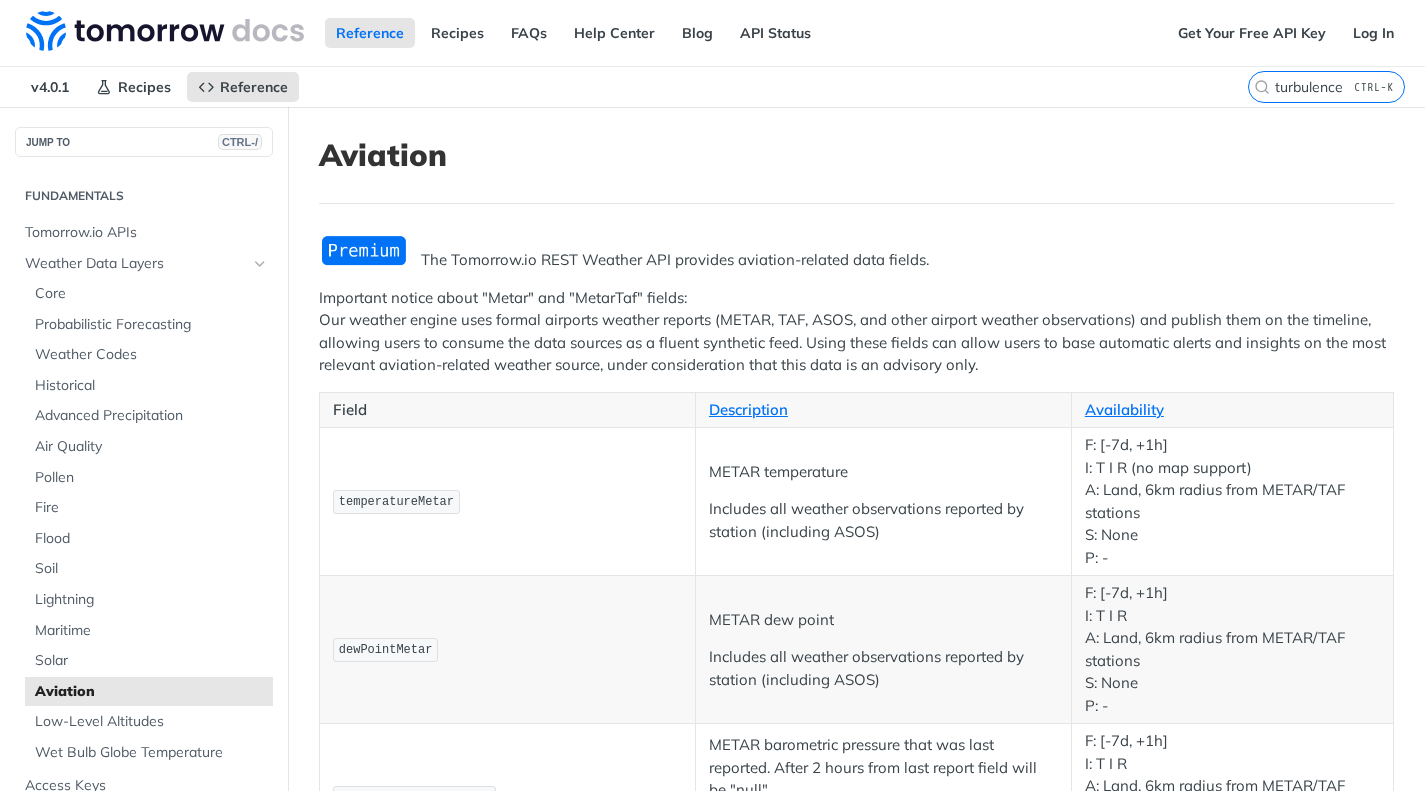 click on "Important notice about "Metar" and "MetarTaf" fields:
Our weather engine uses formal airports weather reports (METAR, TAF, ASOS, and other airport weather observations) and publish them on the timeline, allowing users to consume the data sources as a fluent synthetic feed. Using these fields can allow users to base automatic alerts and insights on the most relevant aviation-related weather source, under consideration that this data is an advisory only." at bounding box center (856, 332) 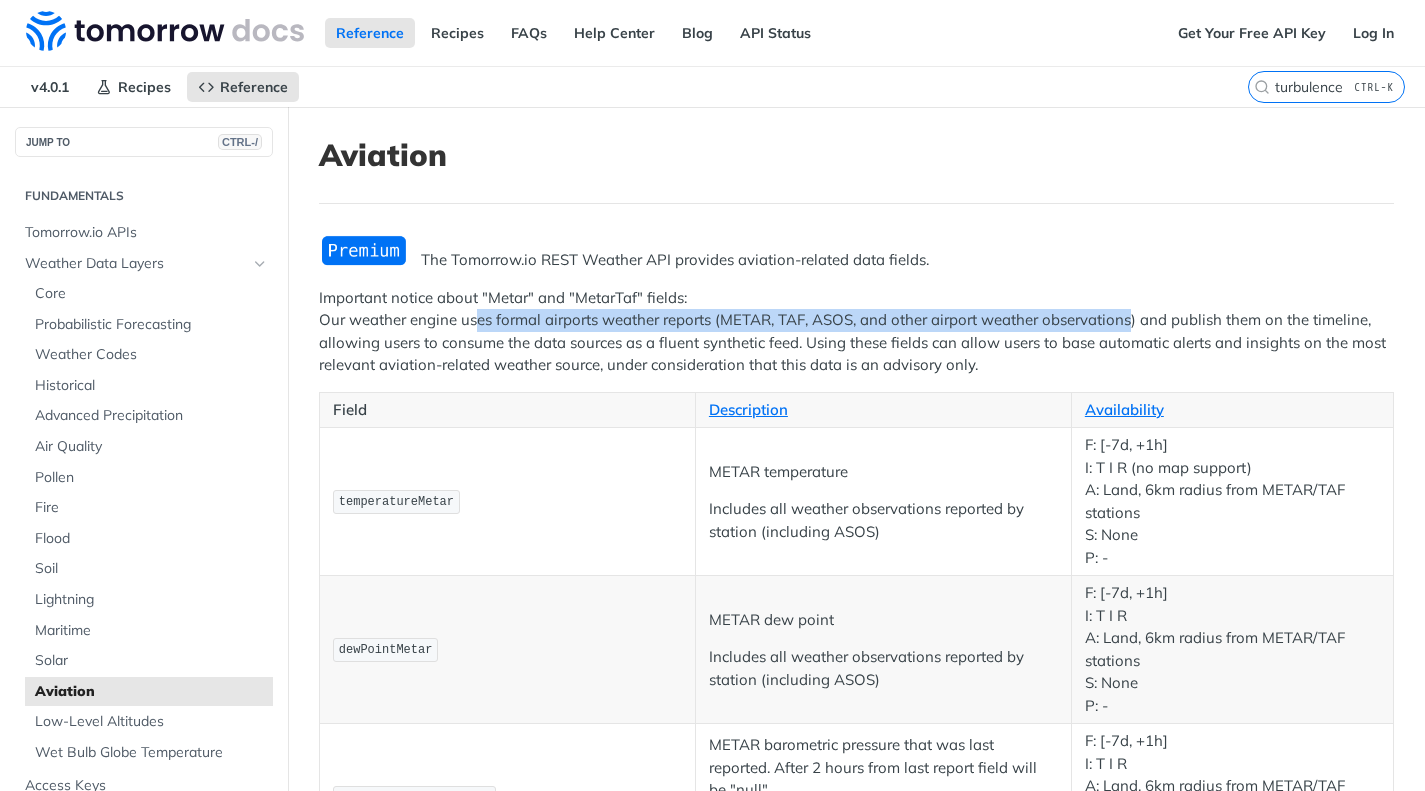 drag, startPoint x: 543, startPoint y: 316, endPoint x: 1132, endPoint y: 316, distance: 589 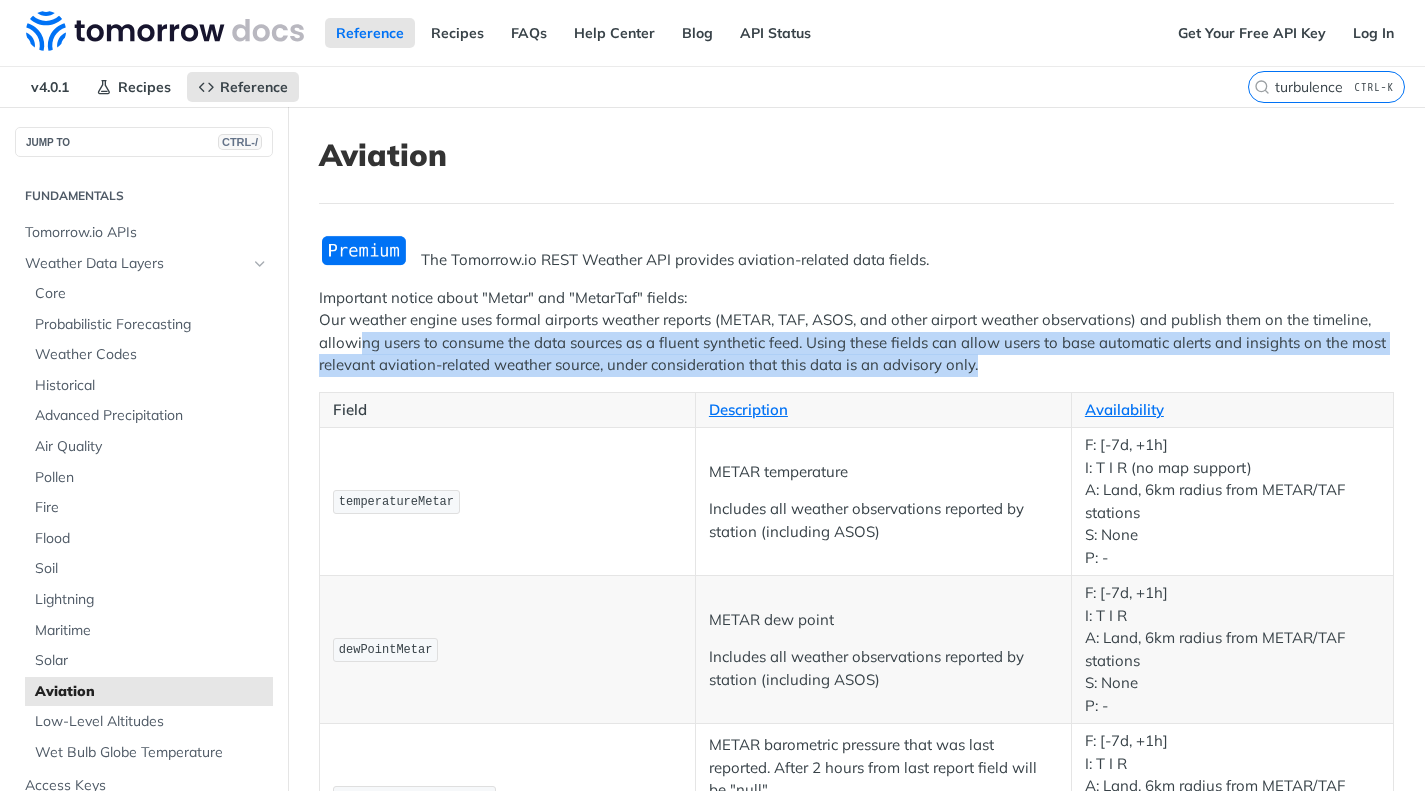 drag, startPoint x: 363, startPoint y: 339, endPoint x: 1011, endPoint y: 364, distance: 648.48206 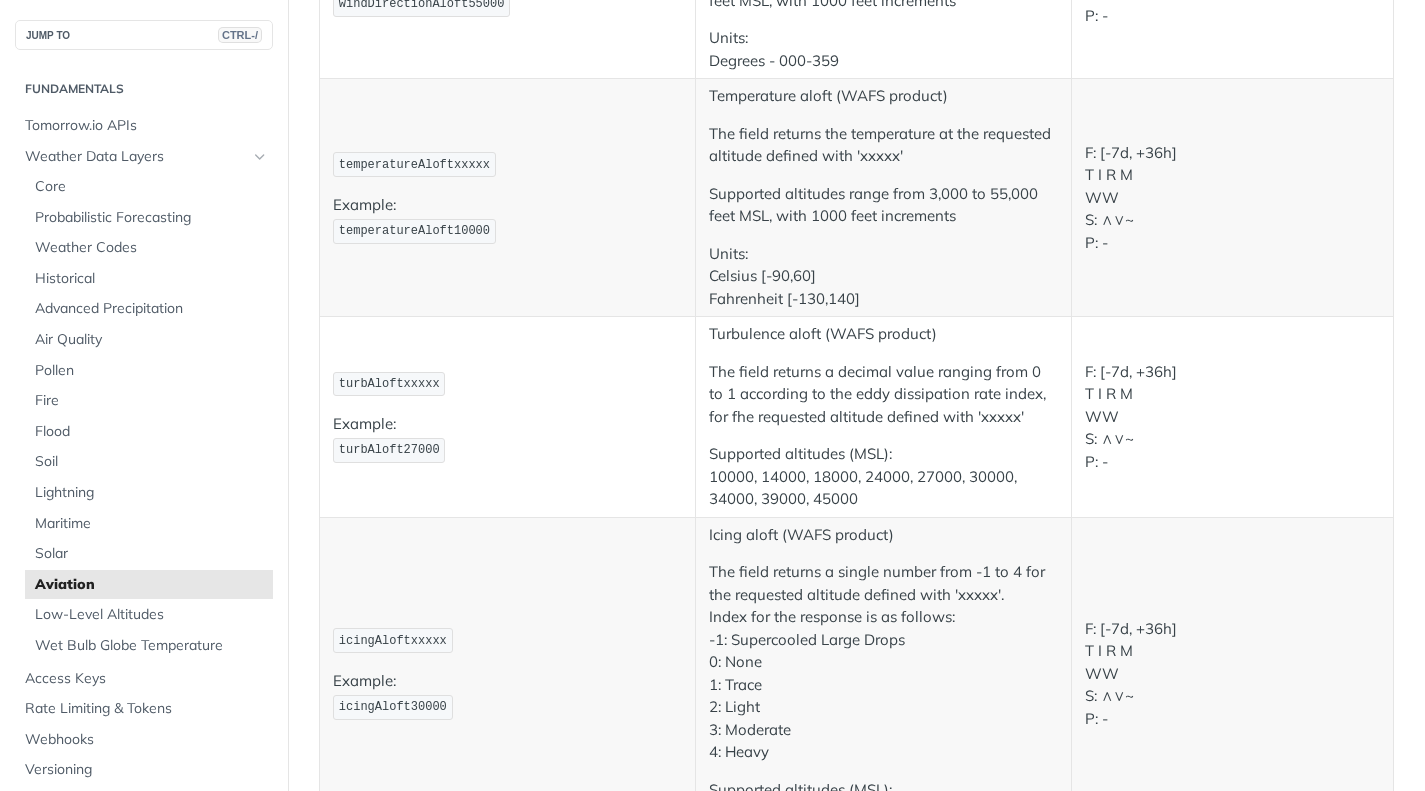 scroll, scrollTop: 2700, scrollLeft: 0, axis: vertical 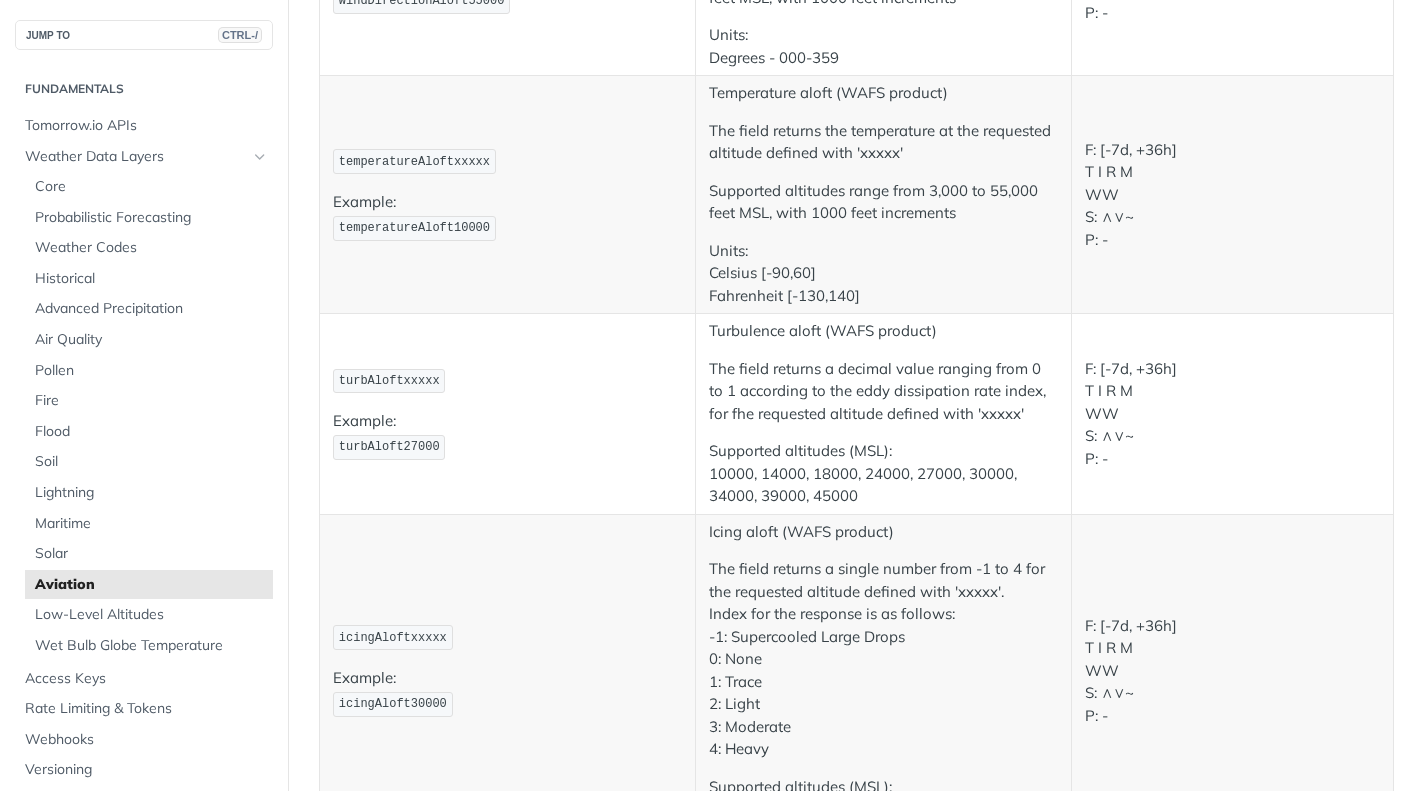 click on "turbAloft27000" at bounding box center (389, 447) 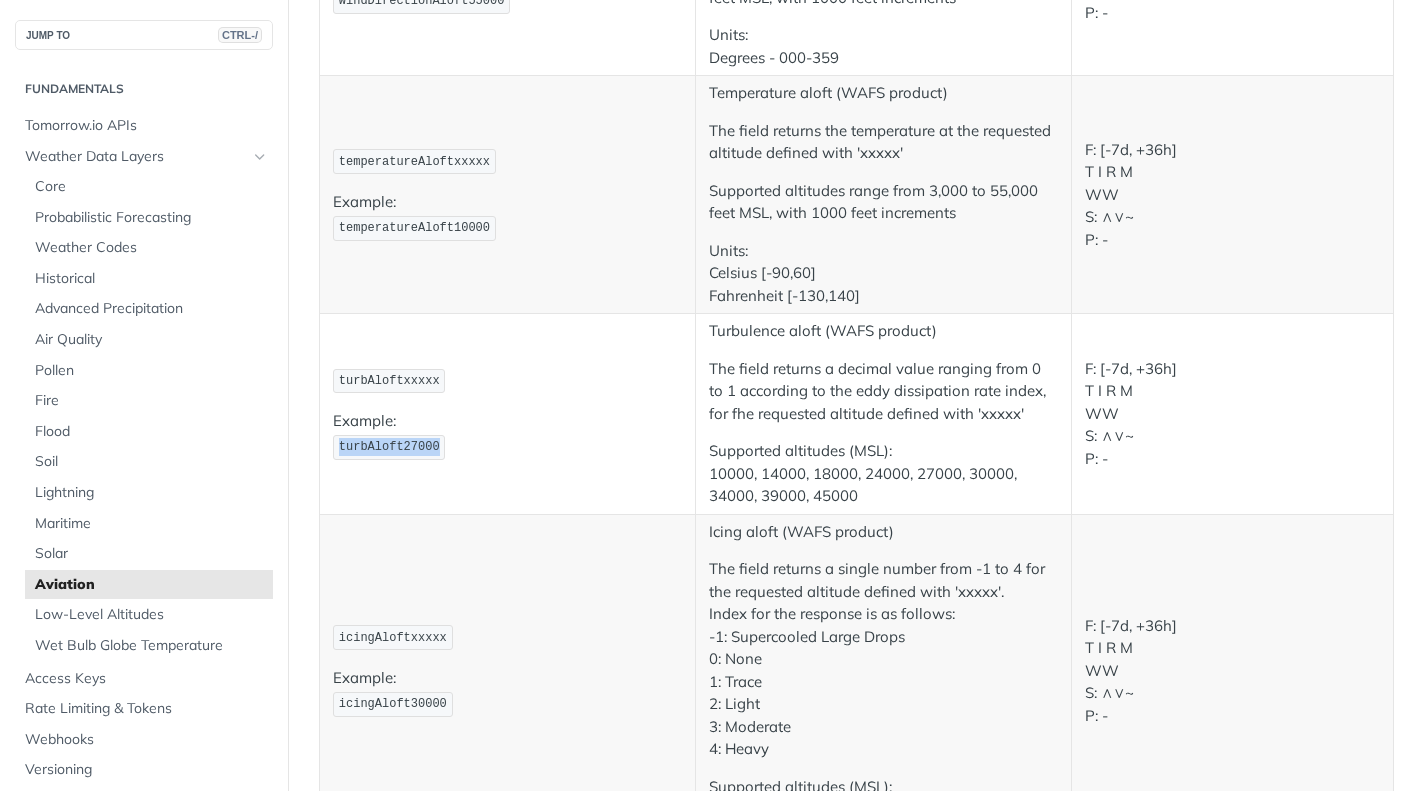 click on "turbAloft27000" at bounding box center [389, 447] 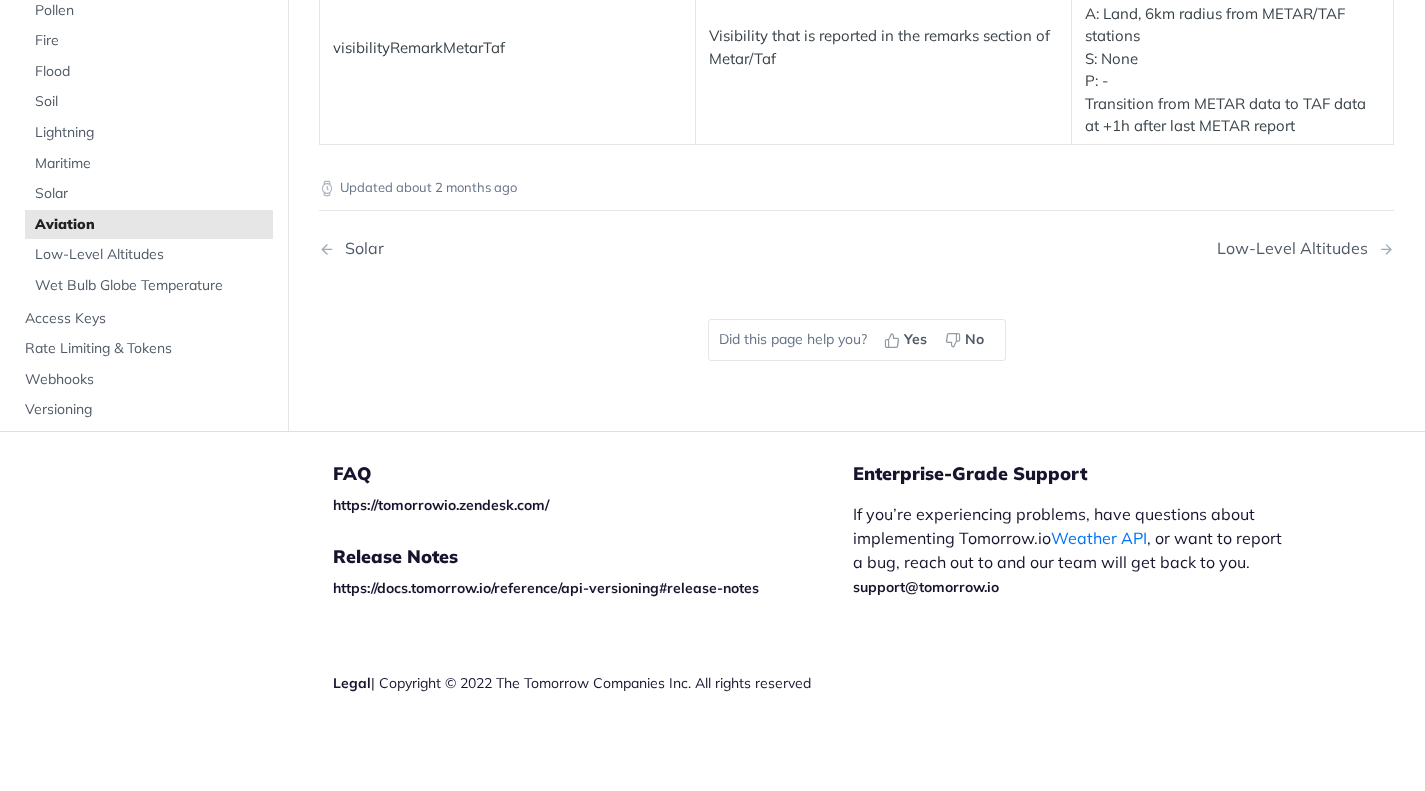 scroll, scrollTop: 4233, scrollLeft: 0, axis: vertical 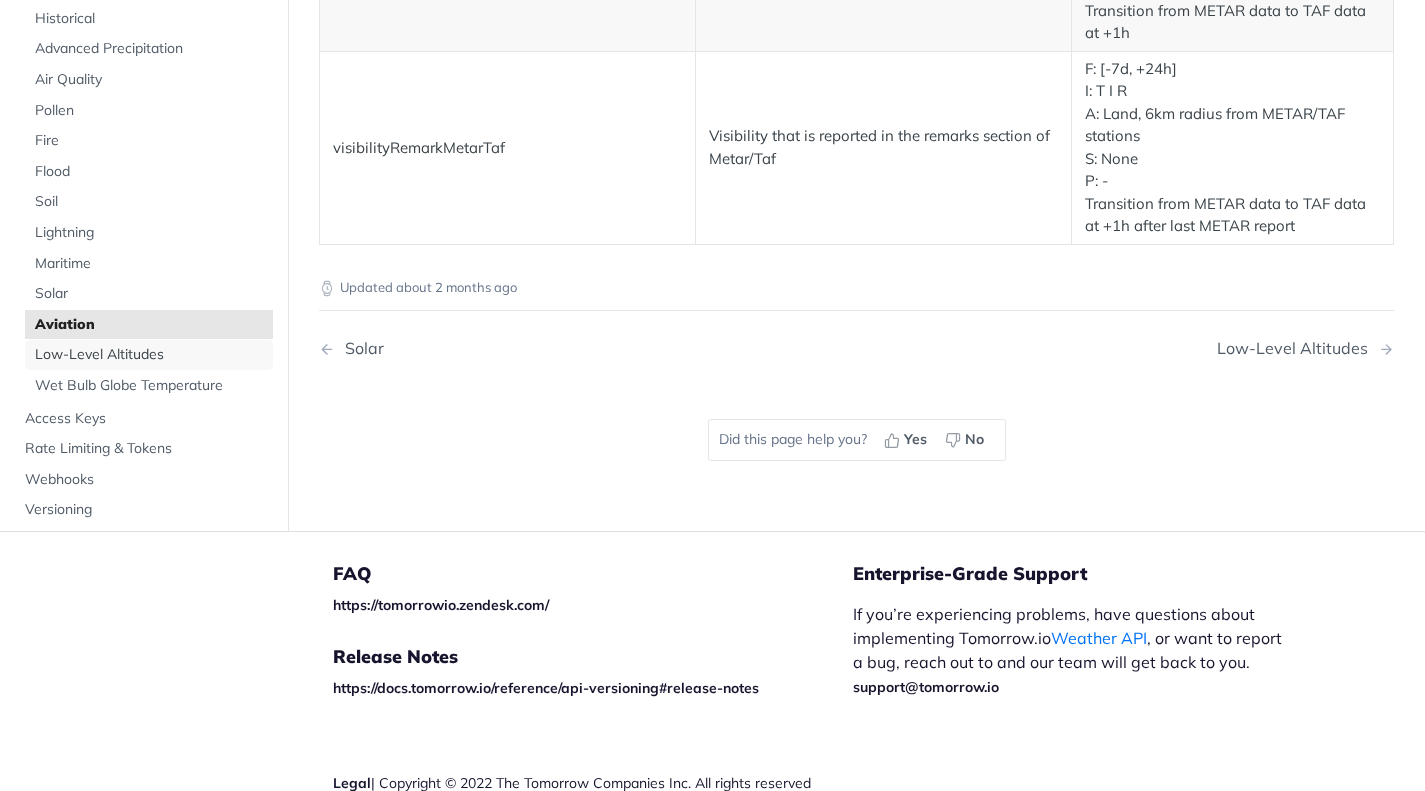 click on "Low-Level Altitudes" at bounding box center (151, 355) 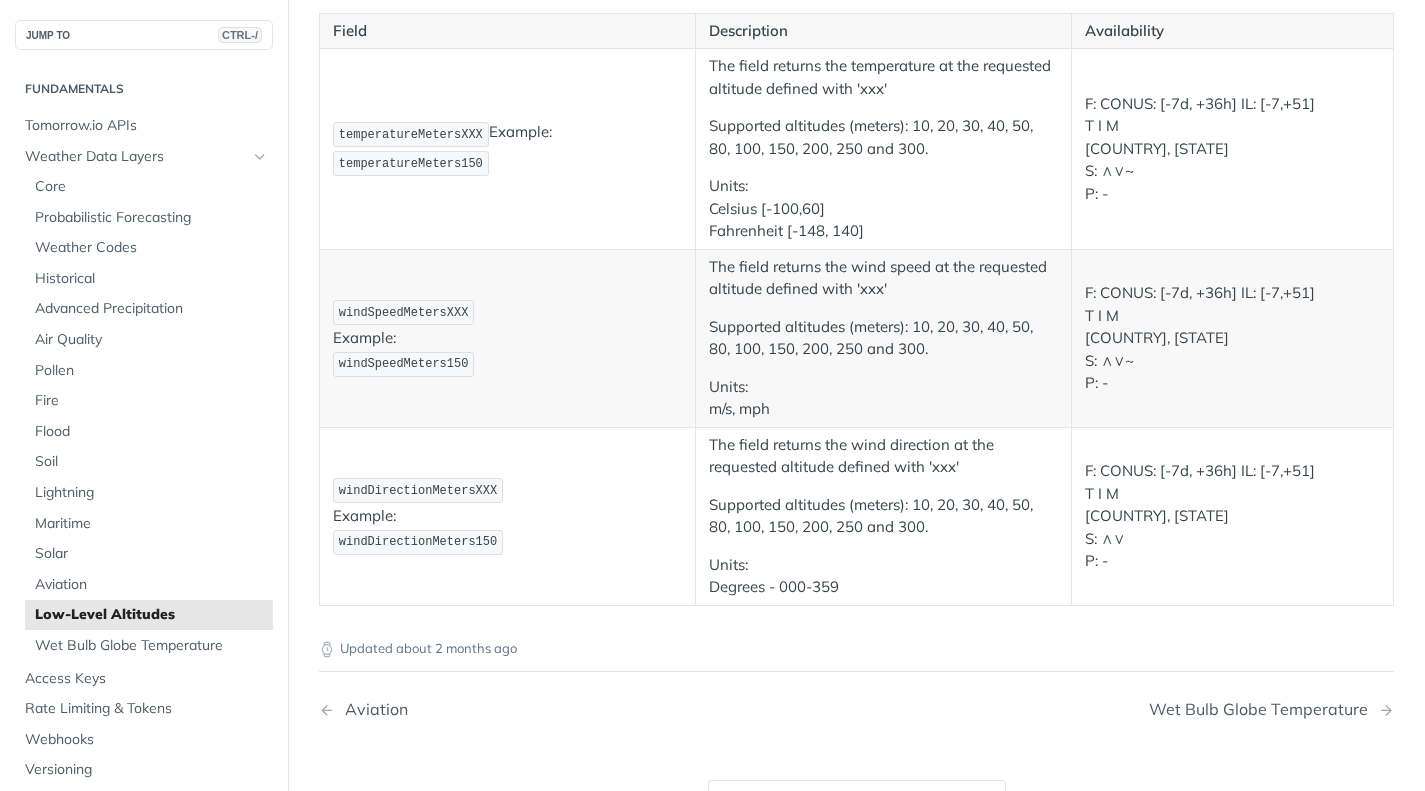 scroll, scrollTop: 200, scrollLeft: 0, axis: vertical 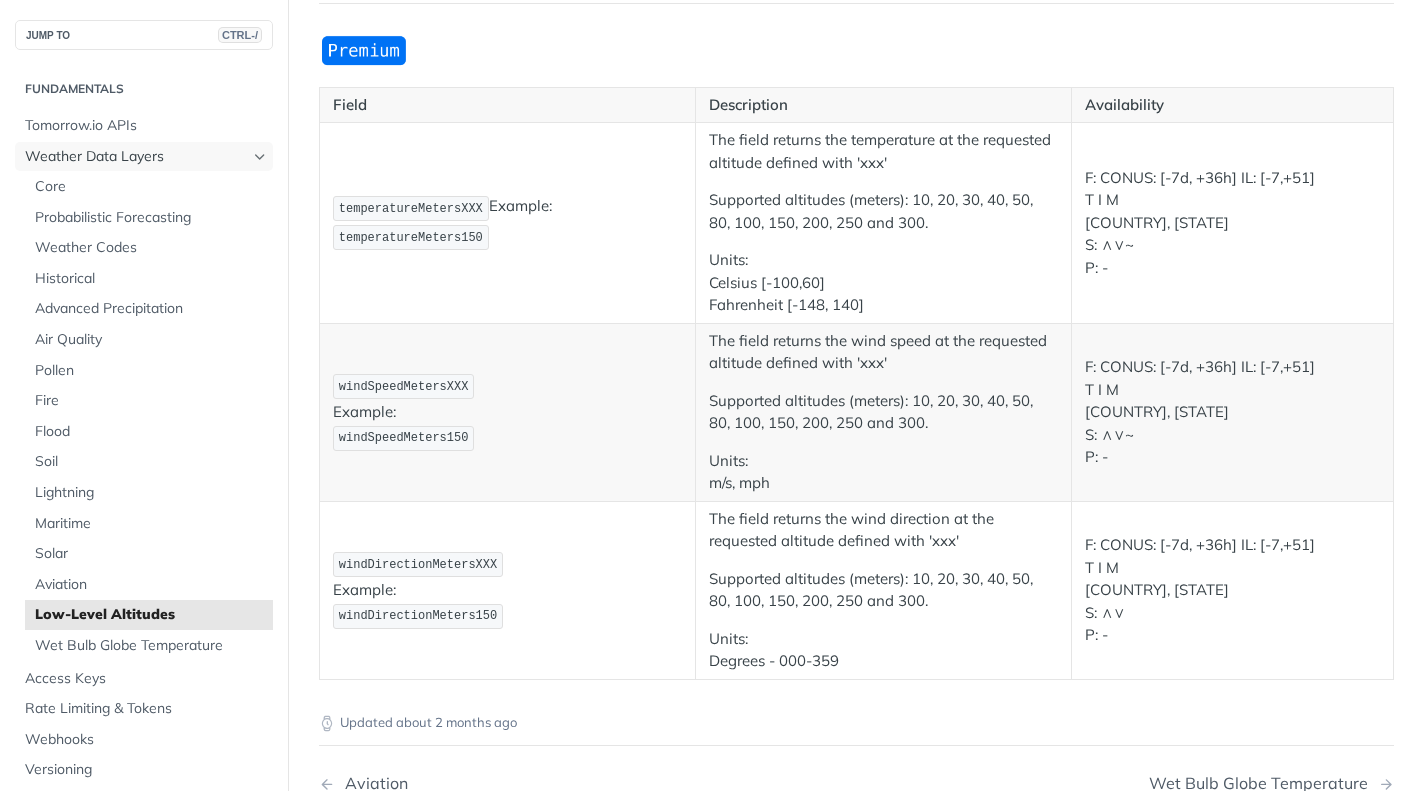 click on "Weather Data Layers" at bounding box center (136, 157) 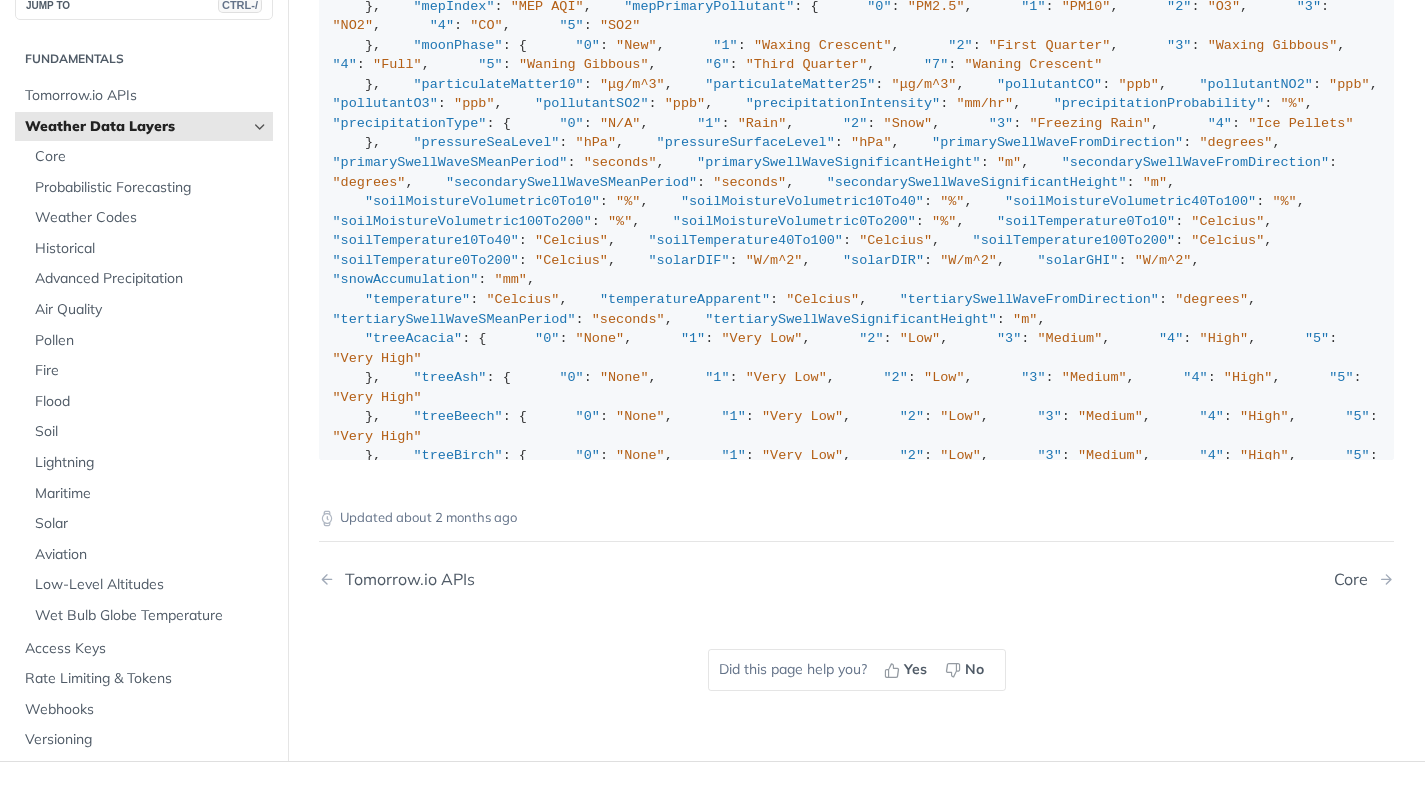 scroll, scrollTop: 2158, scrollLeft: 0, axis: vertical 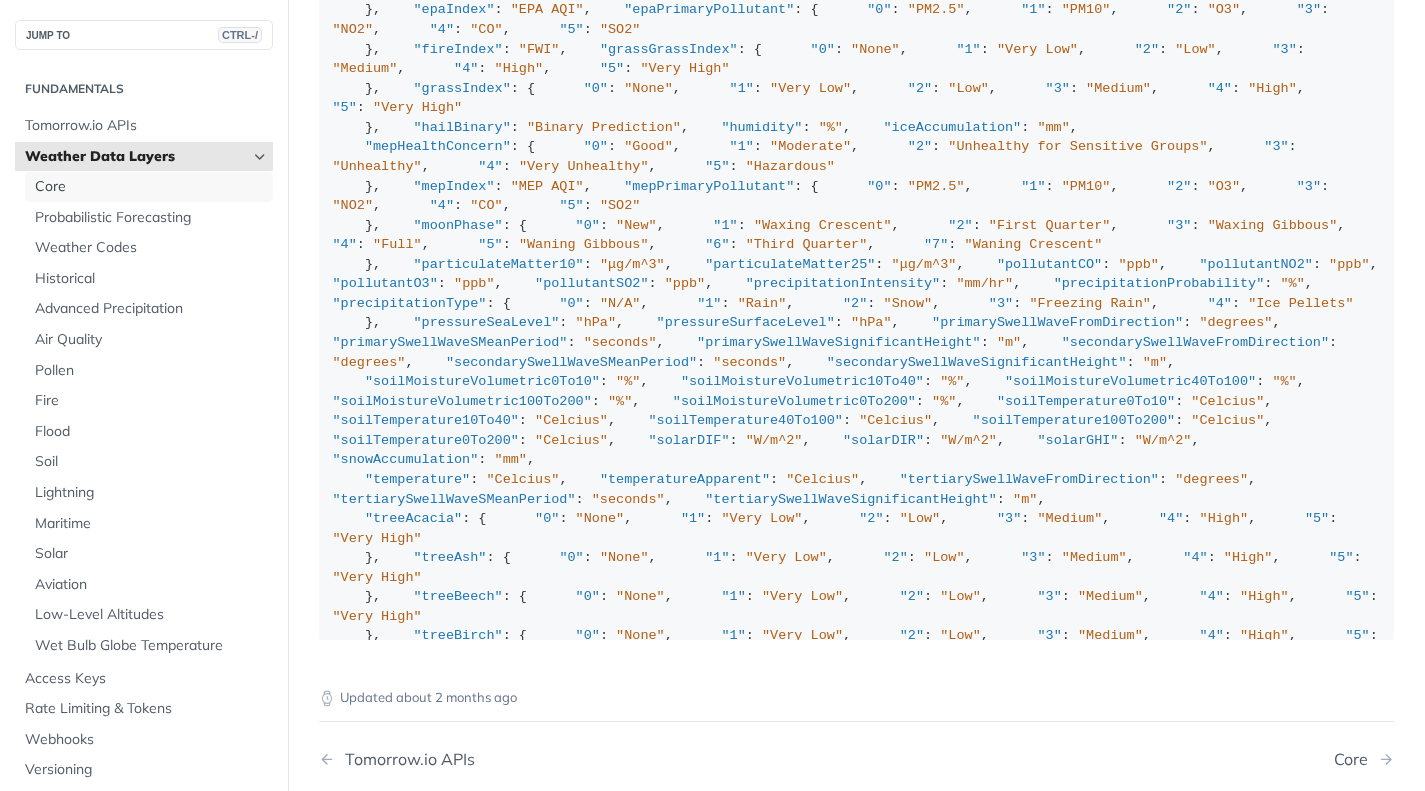 click on "Core" at bounding box center [151, 187] 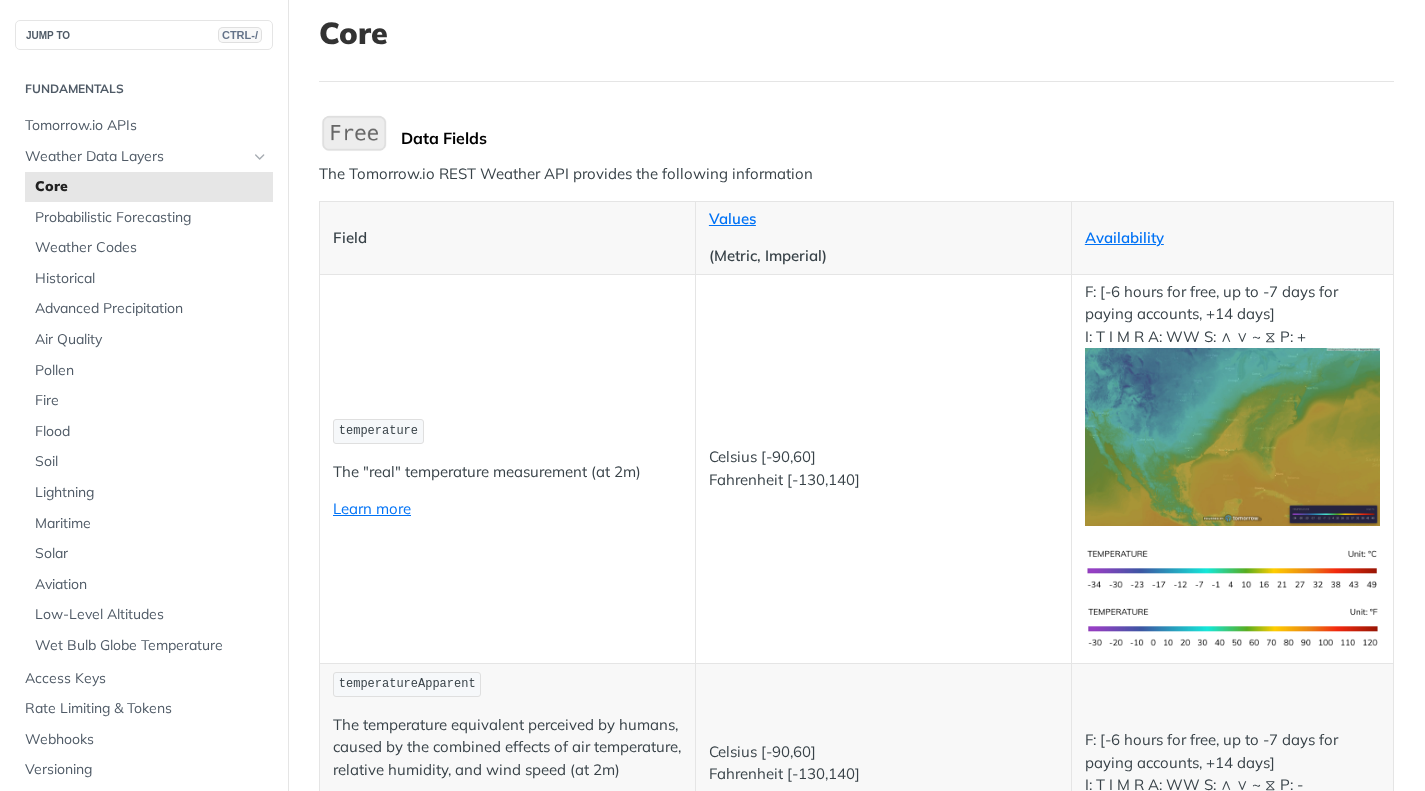 scroll, scrollTop: 100, scrollLeft: 0, axis: vertical 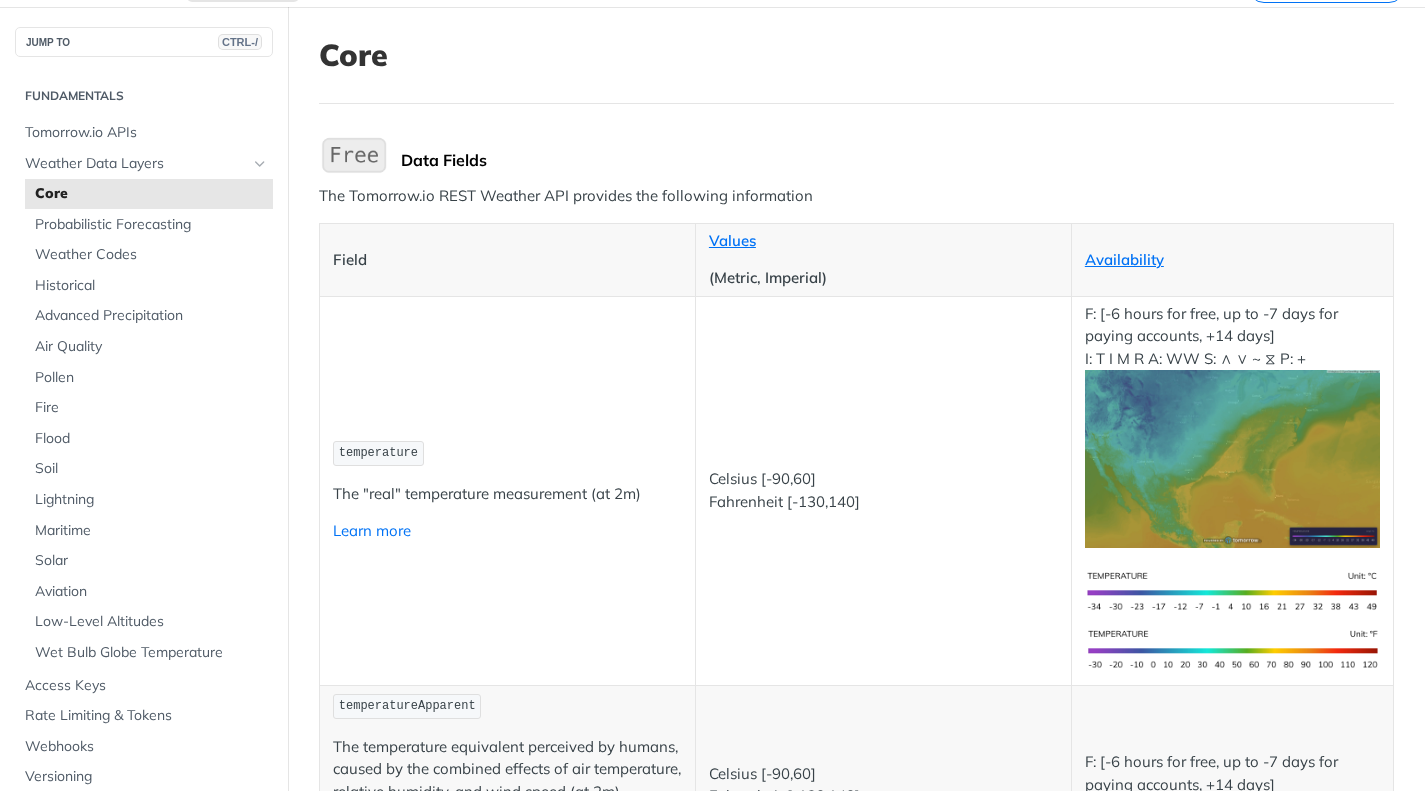 click on "Learn more" at bounding box center (372, 530) 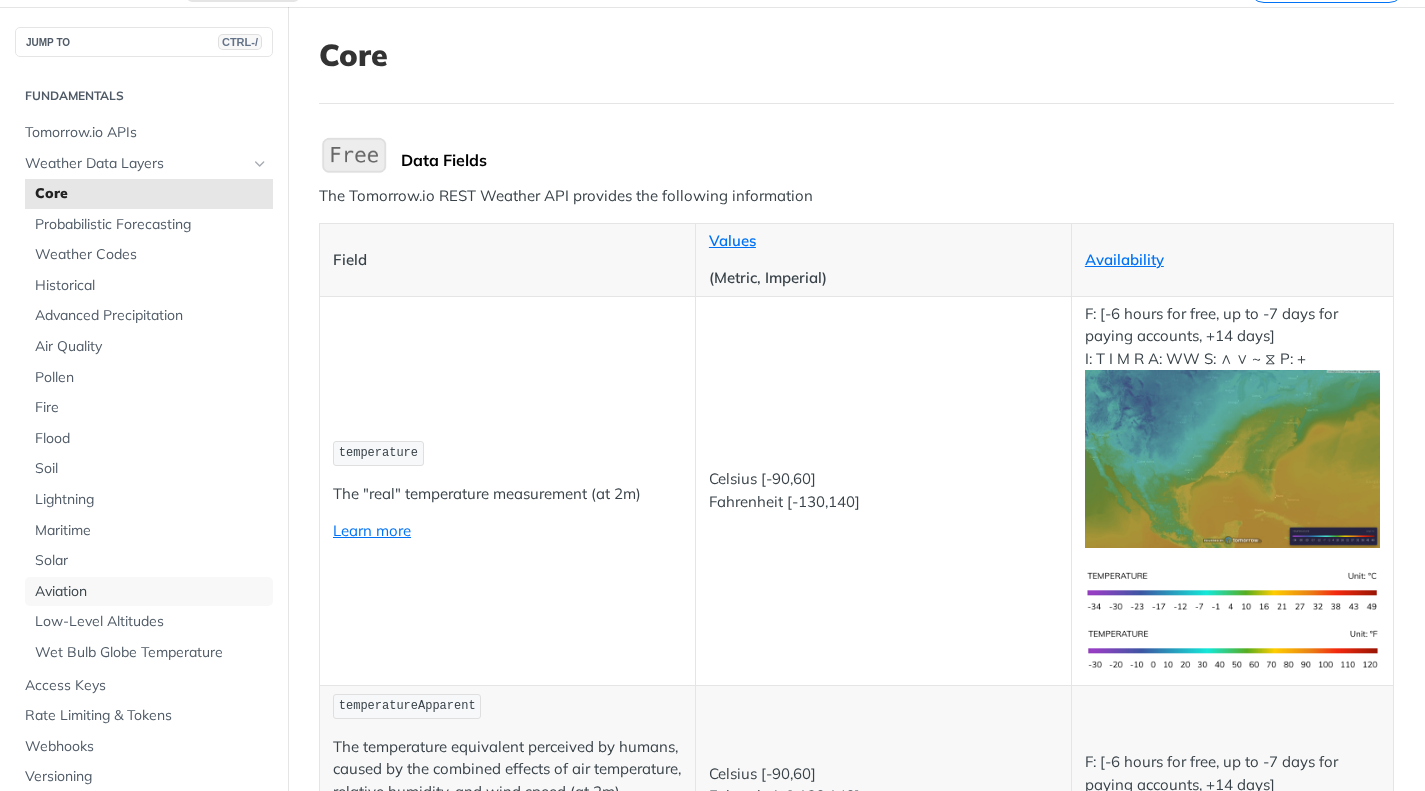 click on "Aviation" at bounding box center [151, 592] 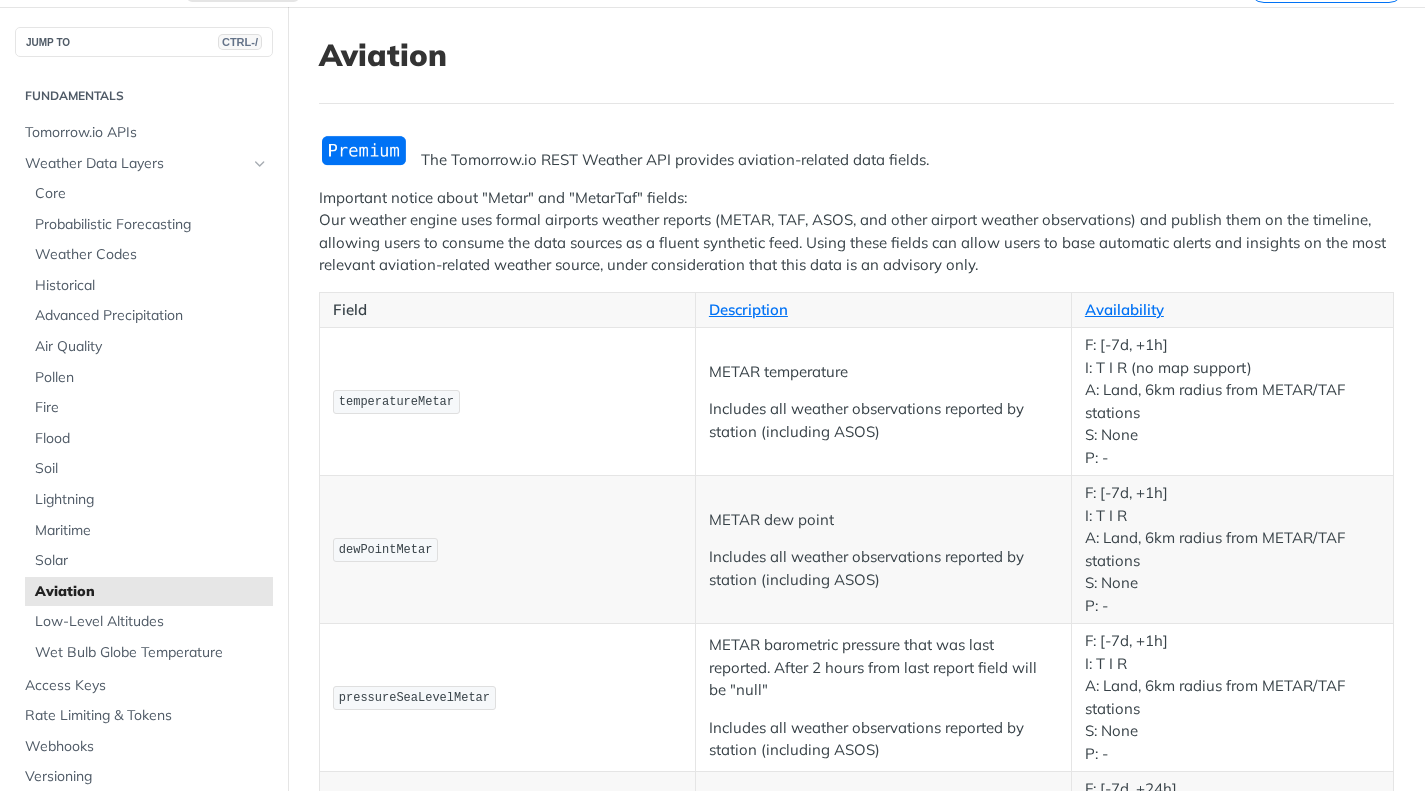 scroll, scrollTop: 0, scrollLeft: 0, axis: both 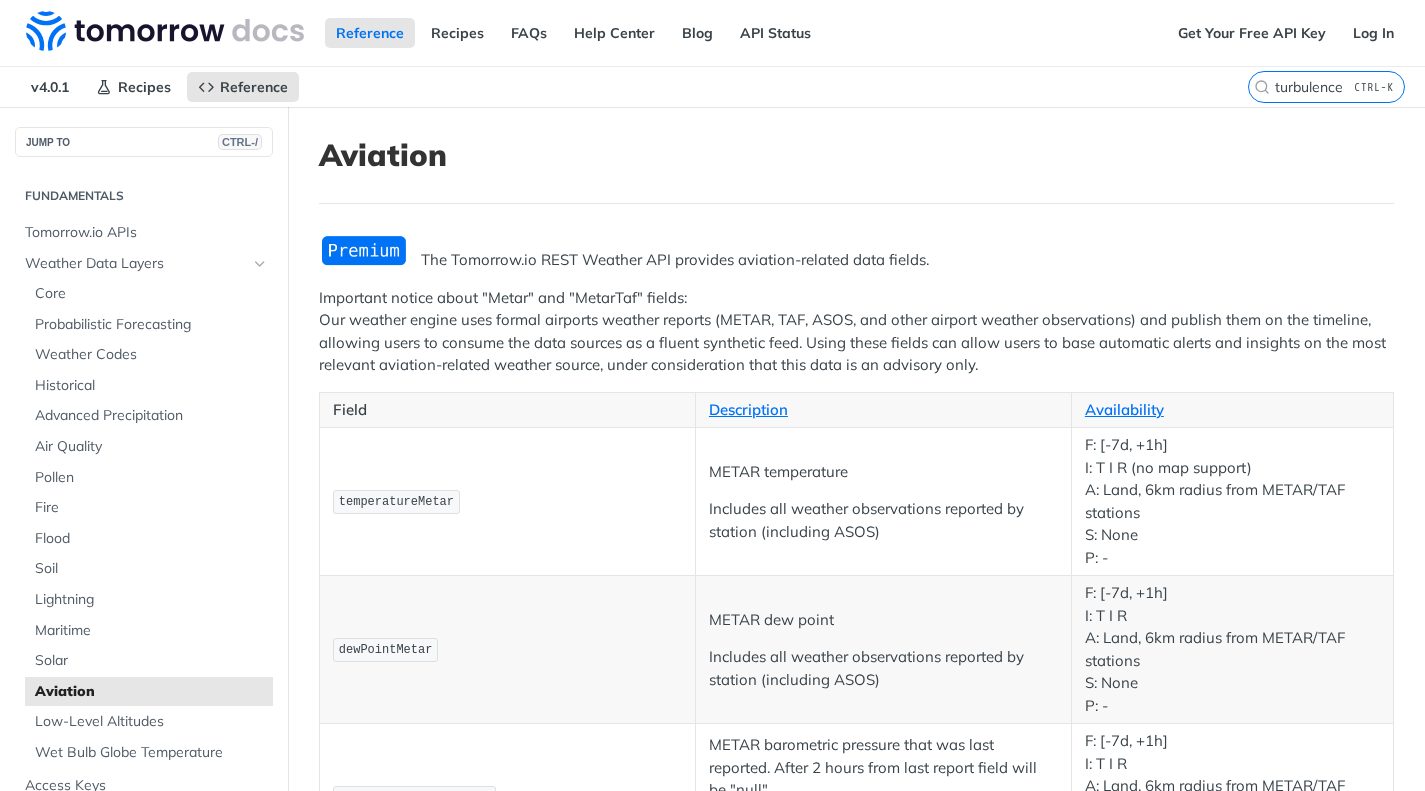 click on "The Tomorrow.io REST Weather API provides aviation-related data fields." at bounding box center [856, 260] 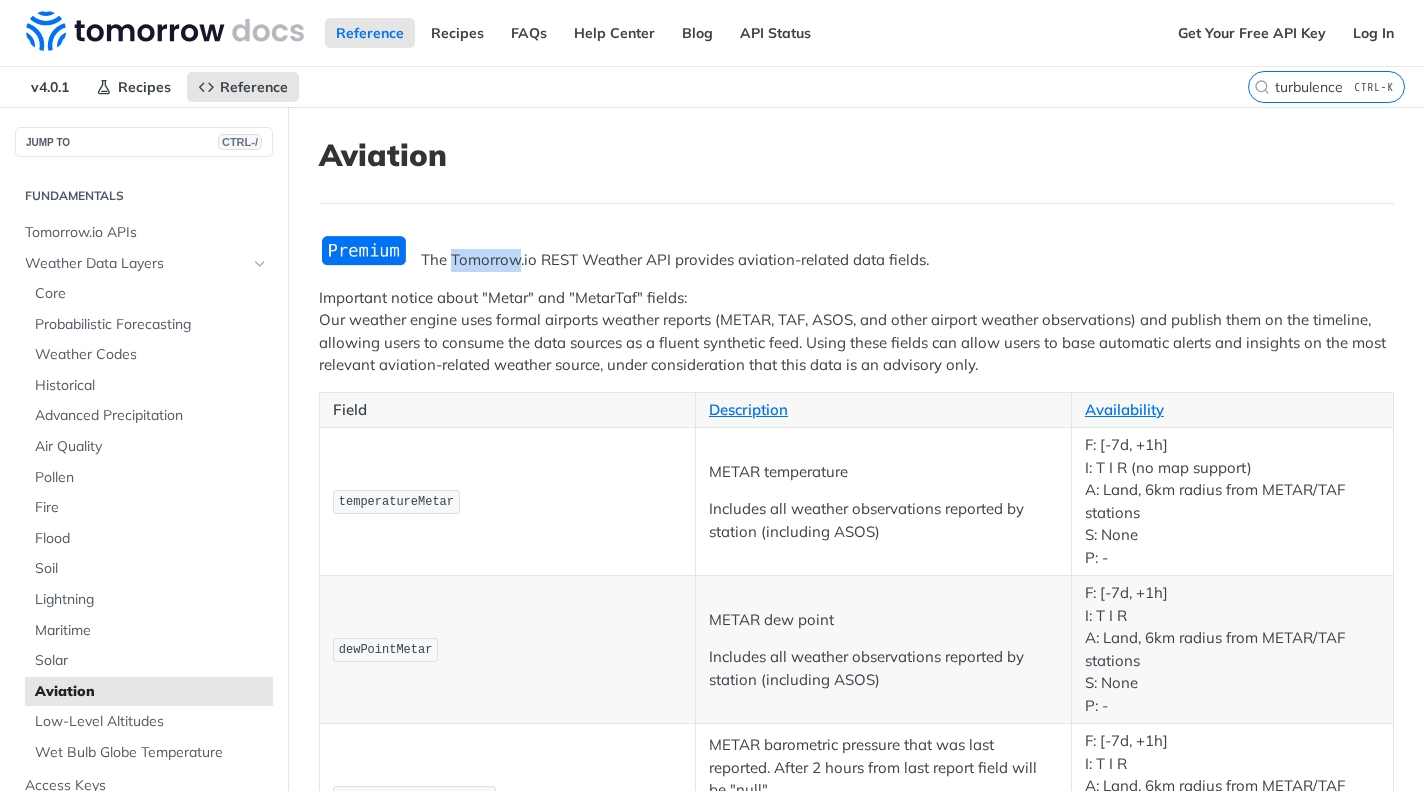 click on "The Tomorrow.io REST Weather API provides aviation-related data fields." at bounding box center (856, 260) 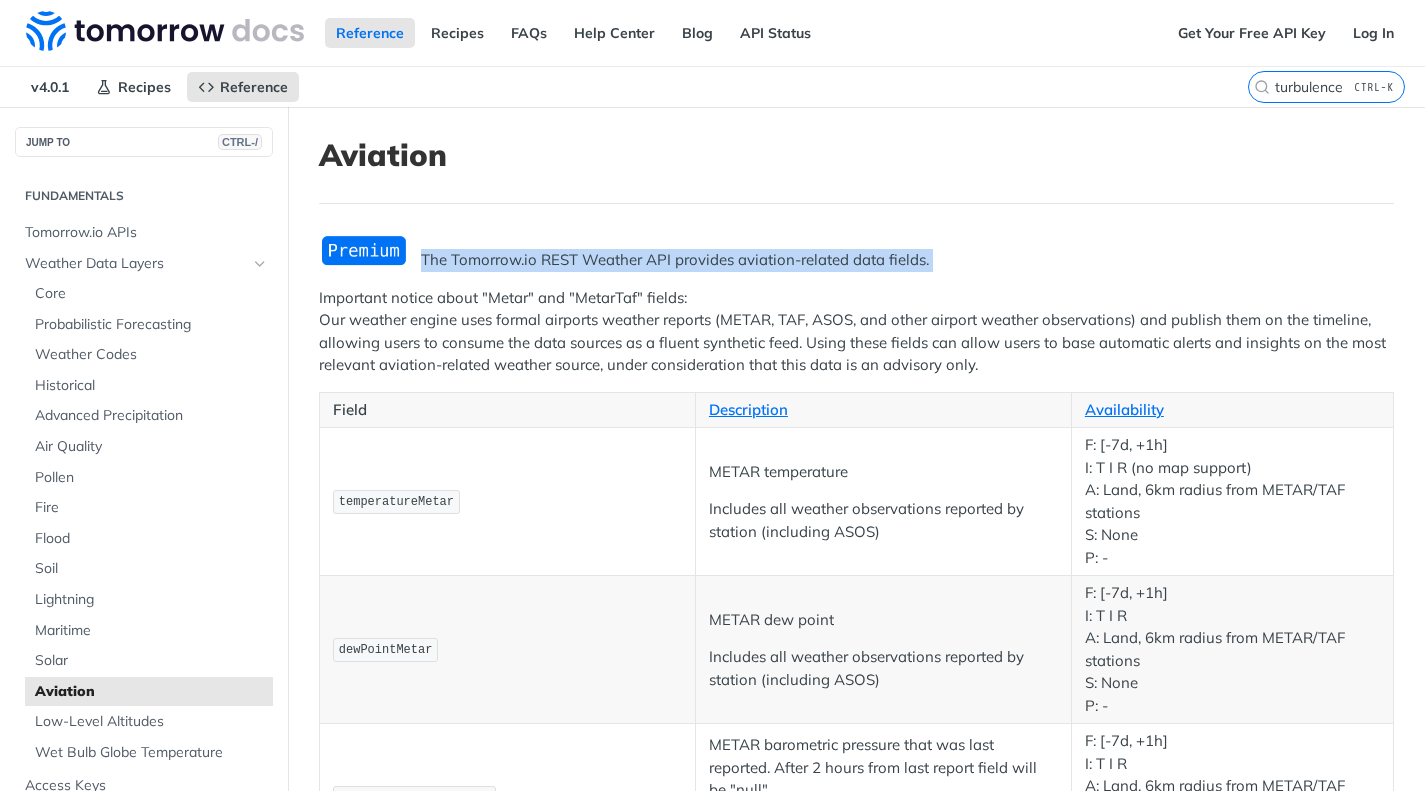 click on "The Tomorrow.io REST Weather API provides aviation-related data fields." at bounding box center (856, 260) 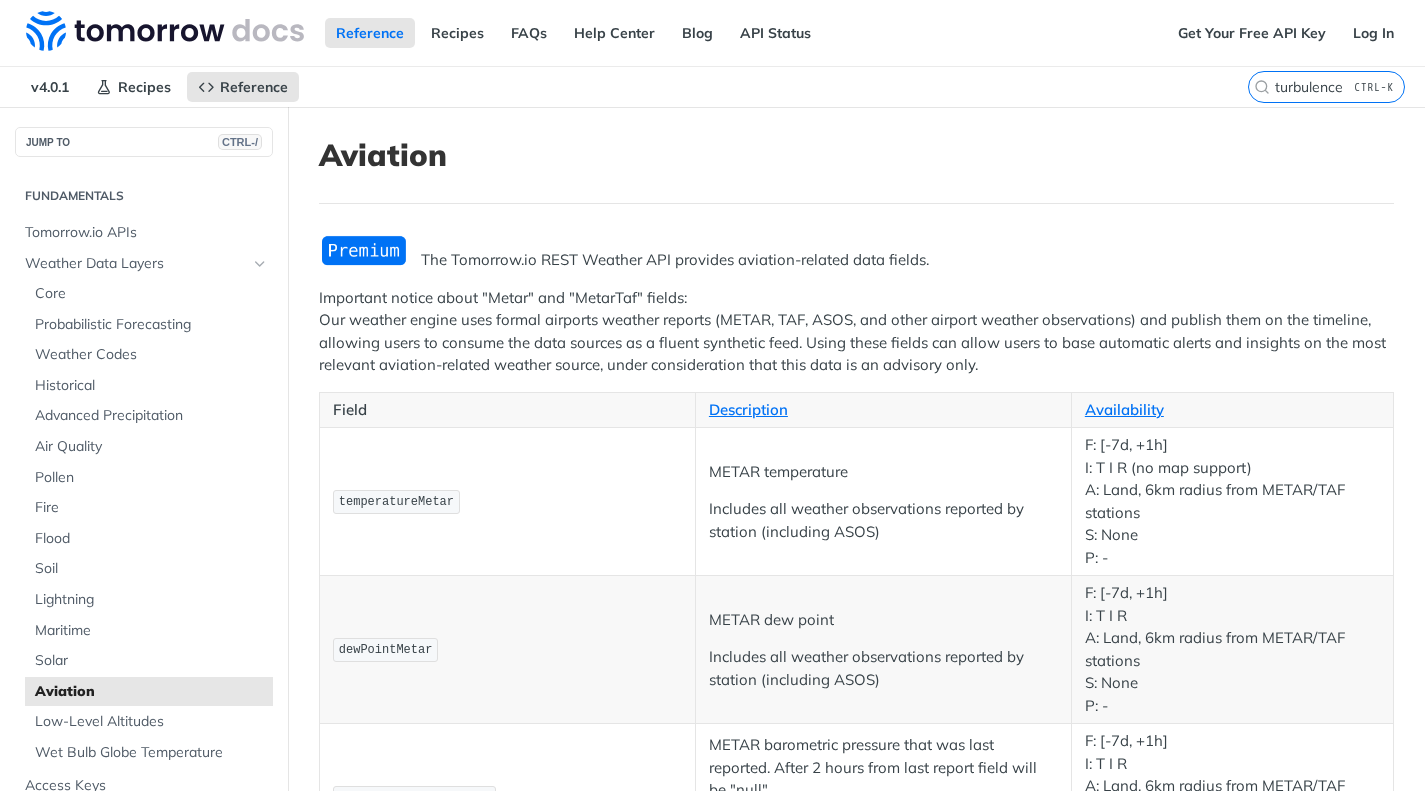 click on "Important notice about "Metar" and "MetarTaf" fields:
Our weather engine uses formal airports weather reports (METAR, TAF, ASOS, and other airport weather observations) and publish them on the timeline, allowing users to consume the data sources as a fluent synthetic feed. Using these fields can allow users to base automatic alerts and insights on the most relevant aviation-related weather source, under consideration that this data is an advisory only." at bounding box center (856, 332) 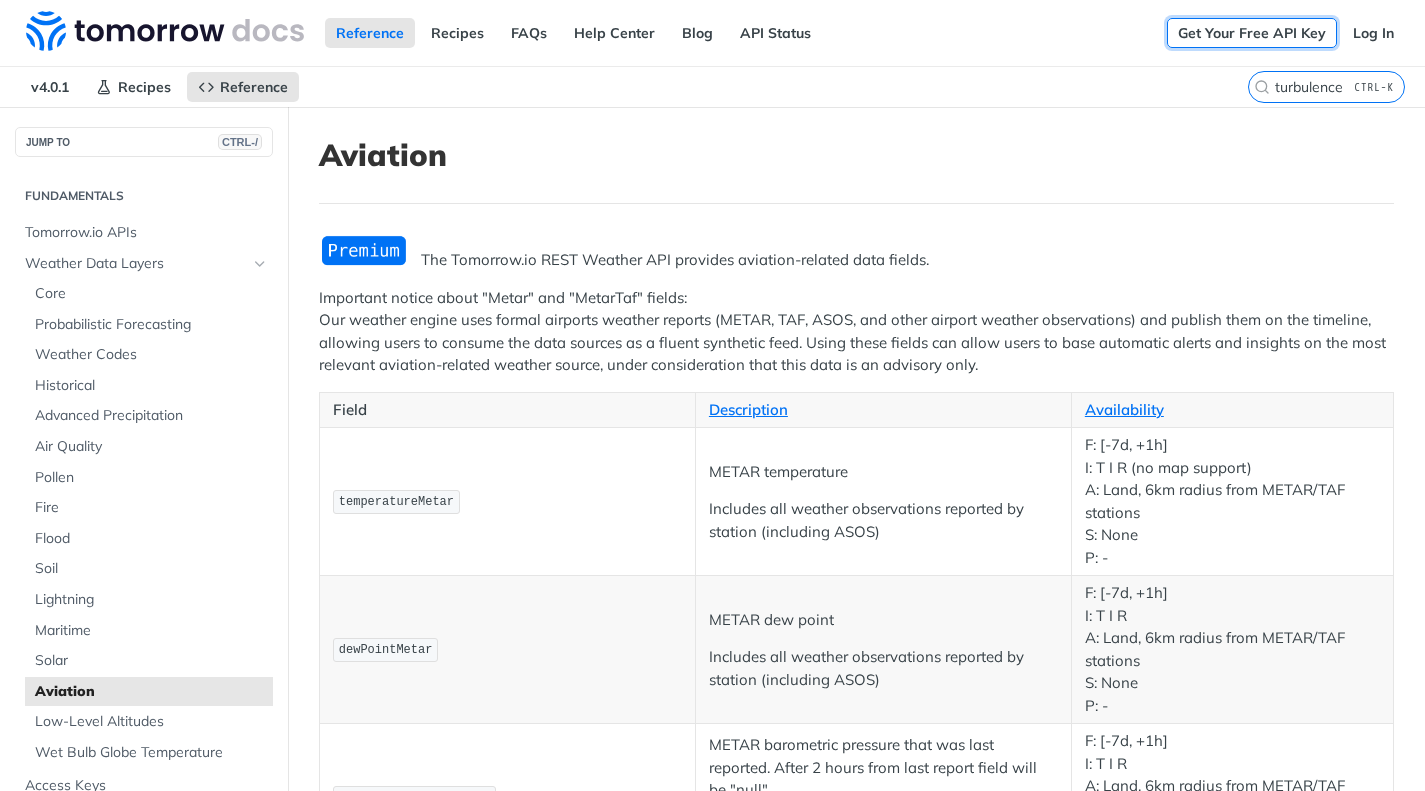 click on "Get Your Free API Key" at bounding box center [1252, 33] 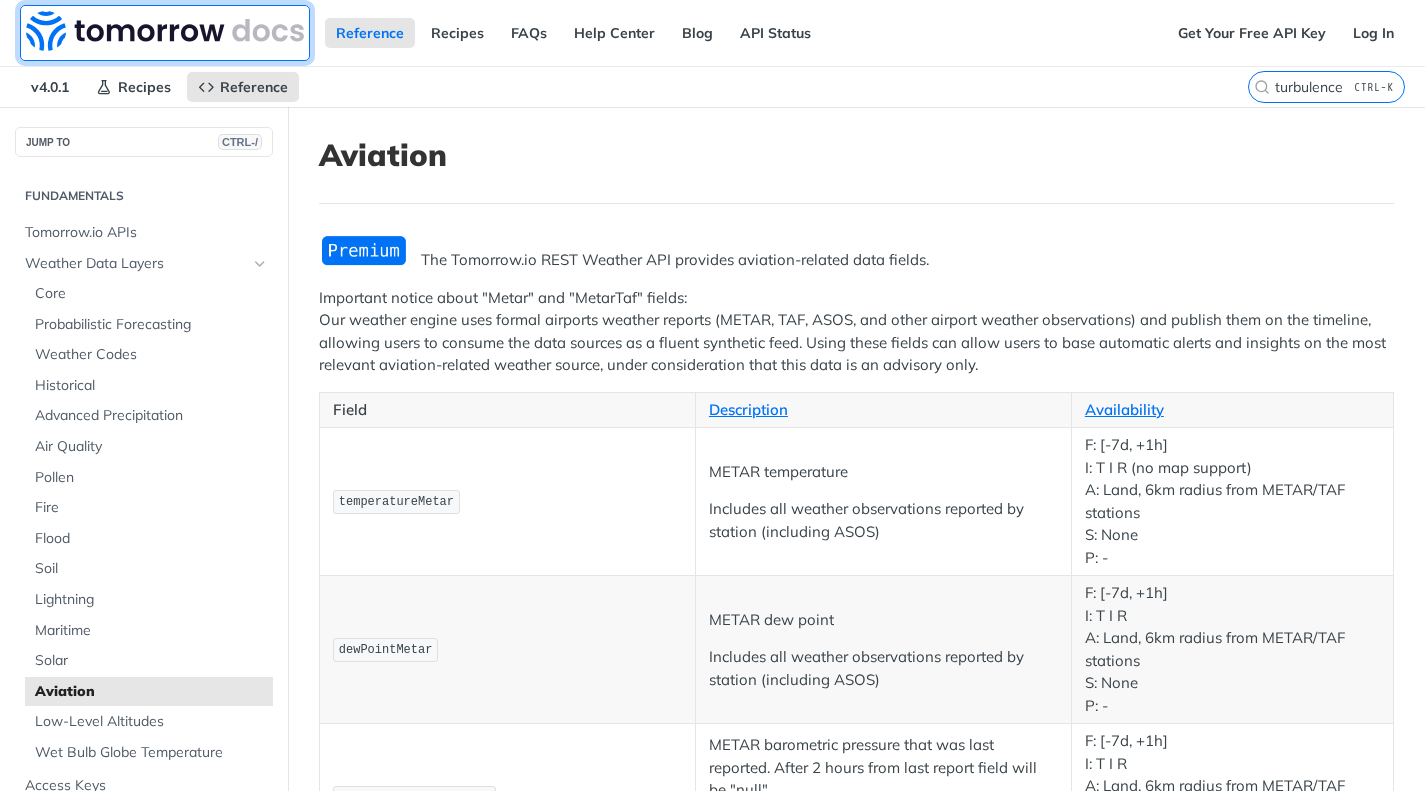 click at bounding box center [165, 31] 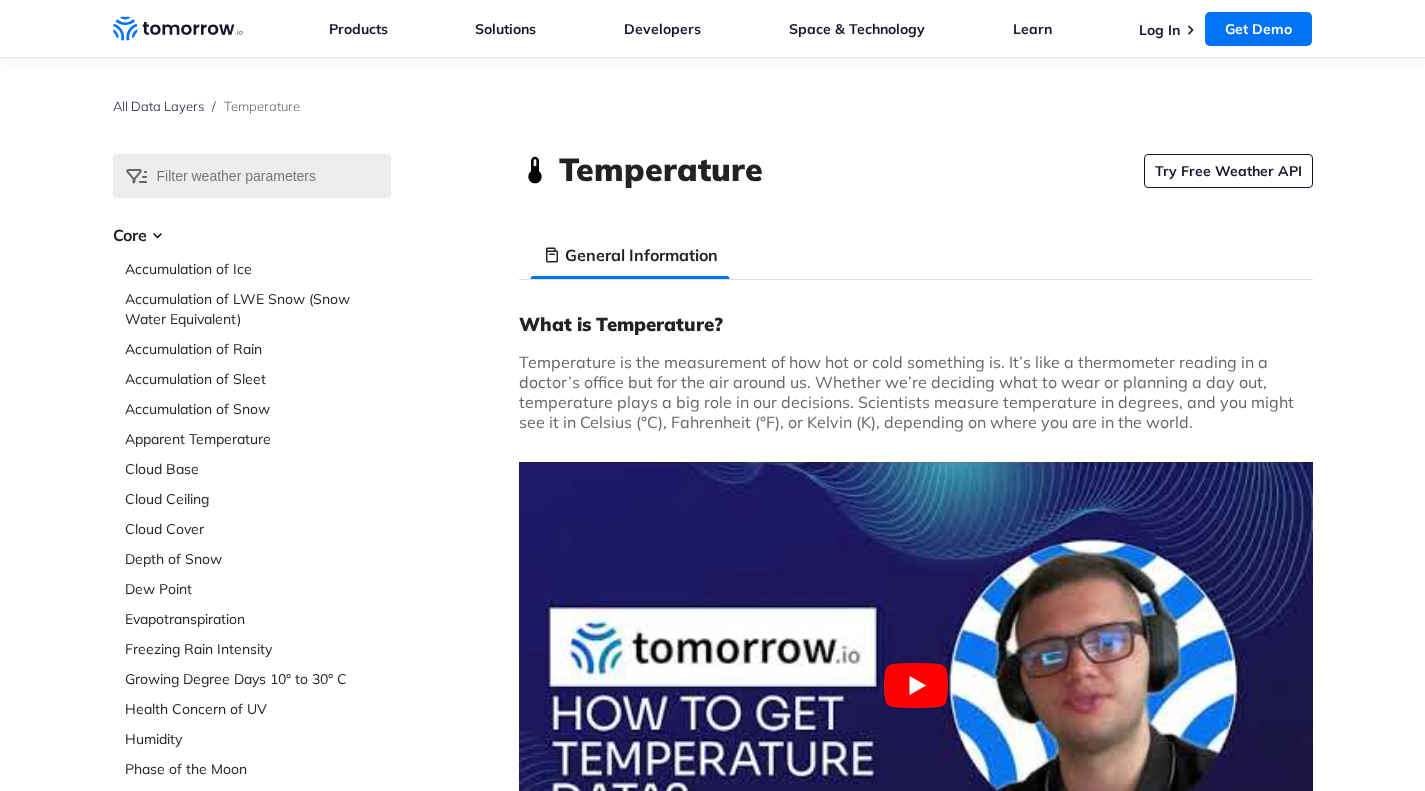scroll, scrollTop: 100, scrollLeft: 0, axis: vertical 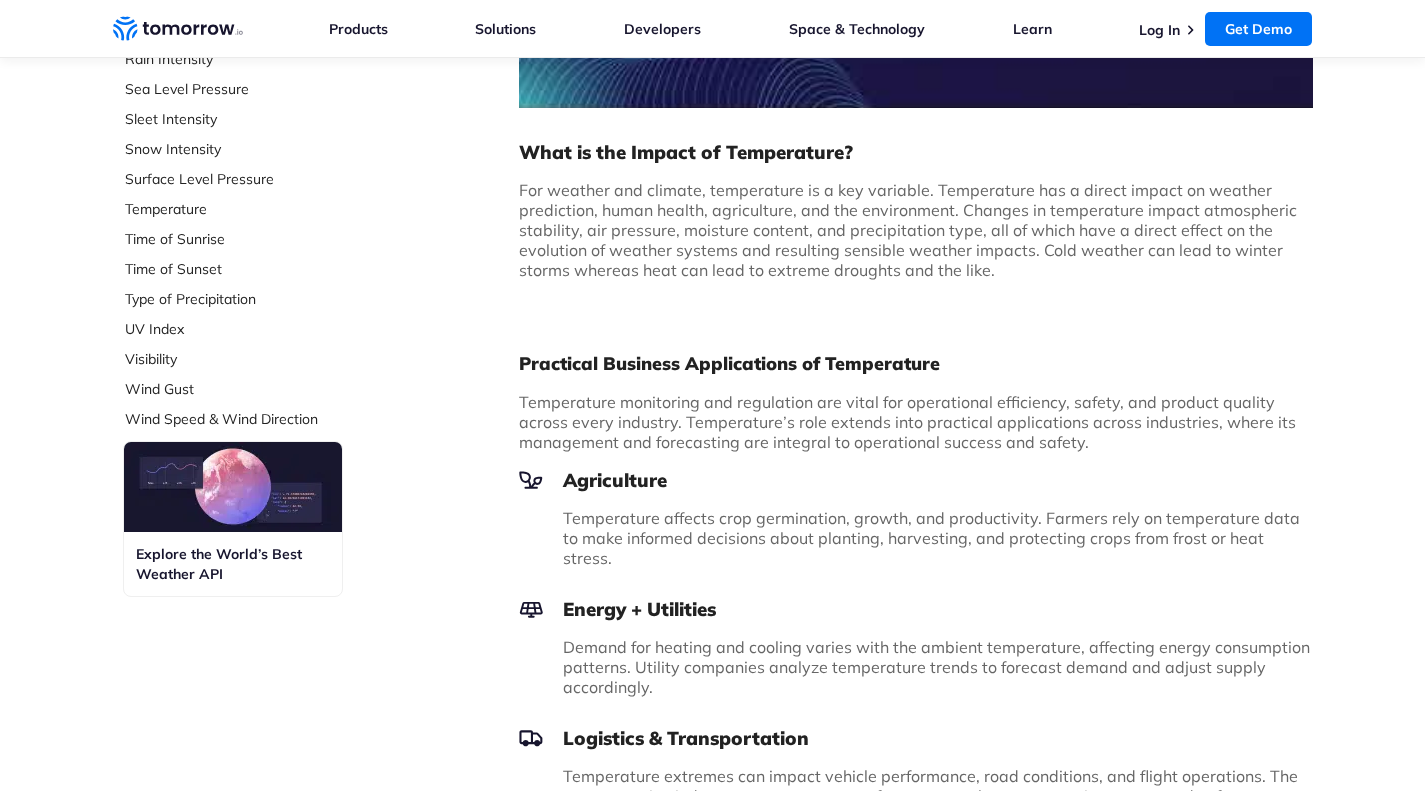 click on "Wind Speed & Wind Direction" at bounding box center [258, 419] 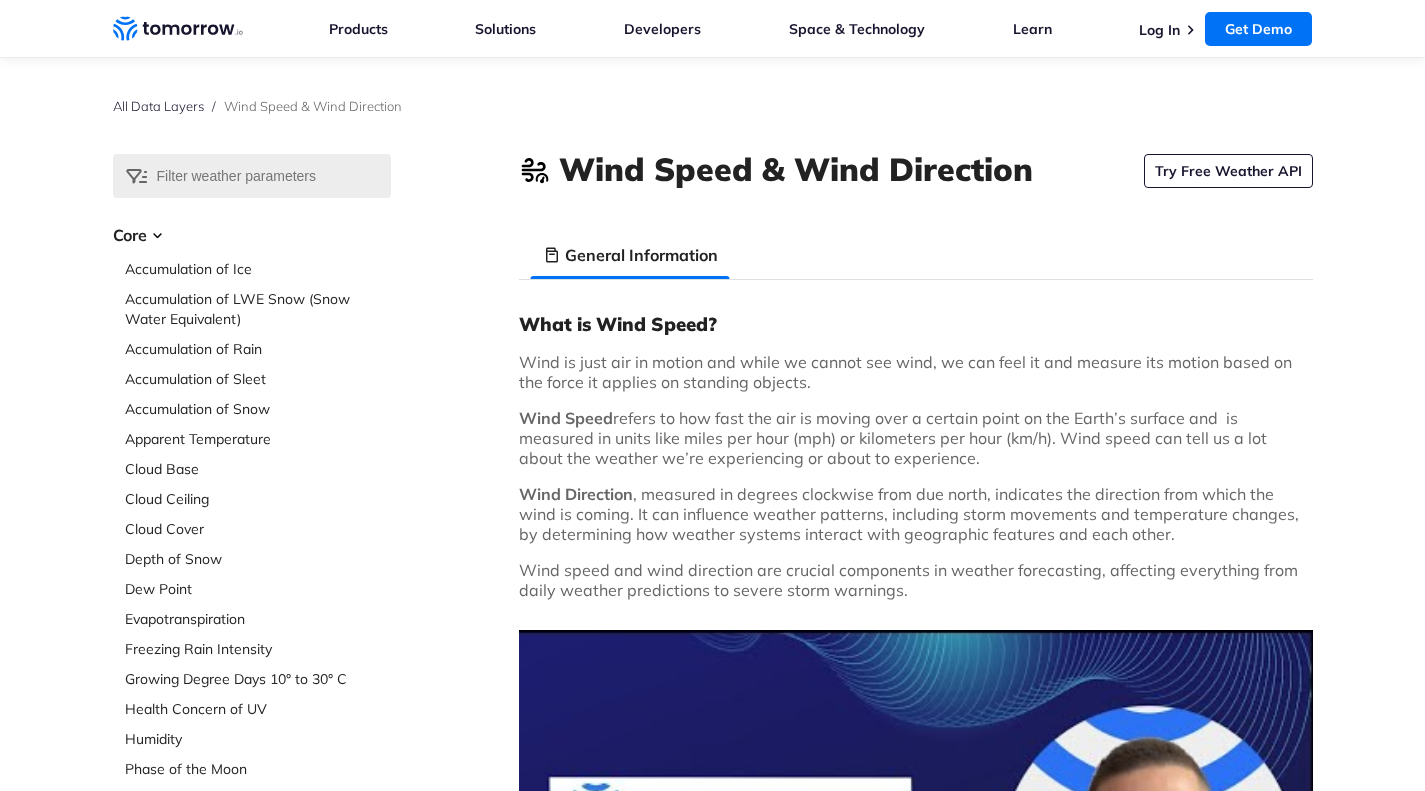 scroll, scrollTop: 0, scrollLeft: 0, axis: both 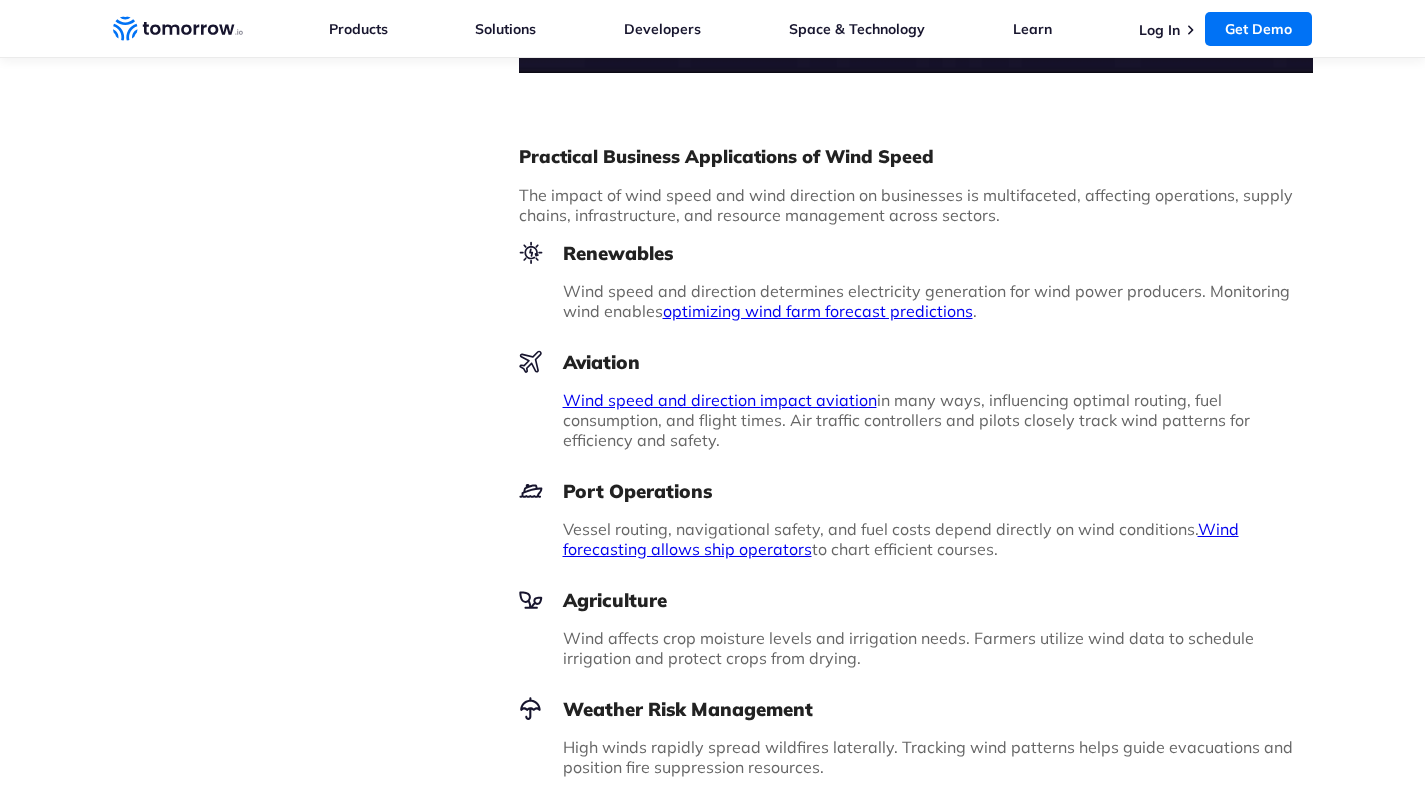 click on "Wind speed and direction impact aviation" at bounding box center [720, 400] 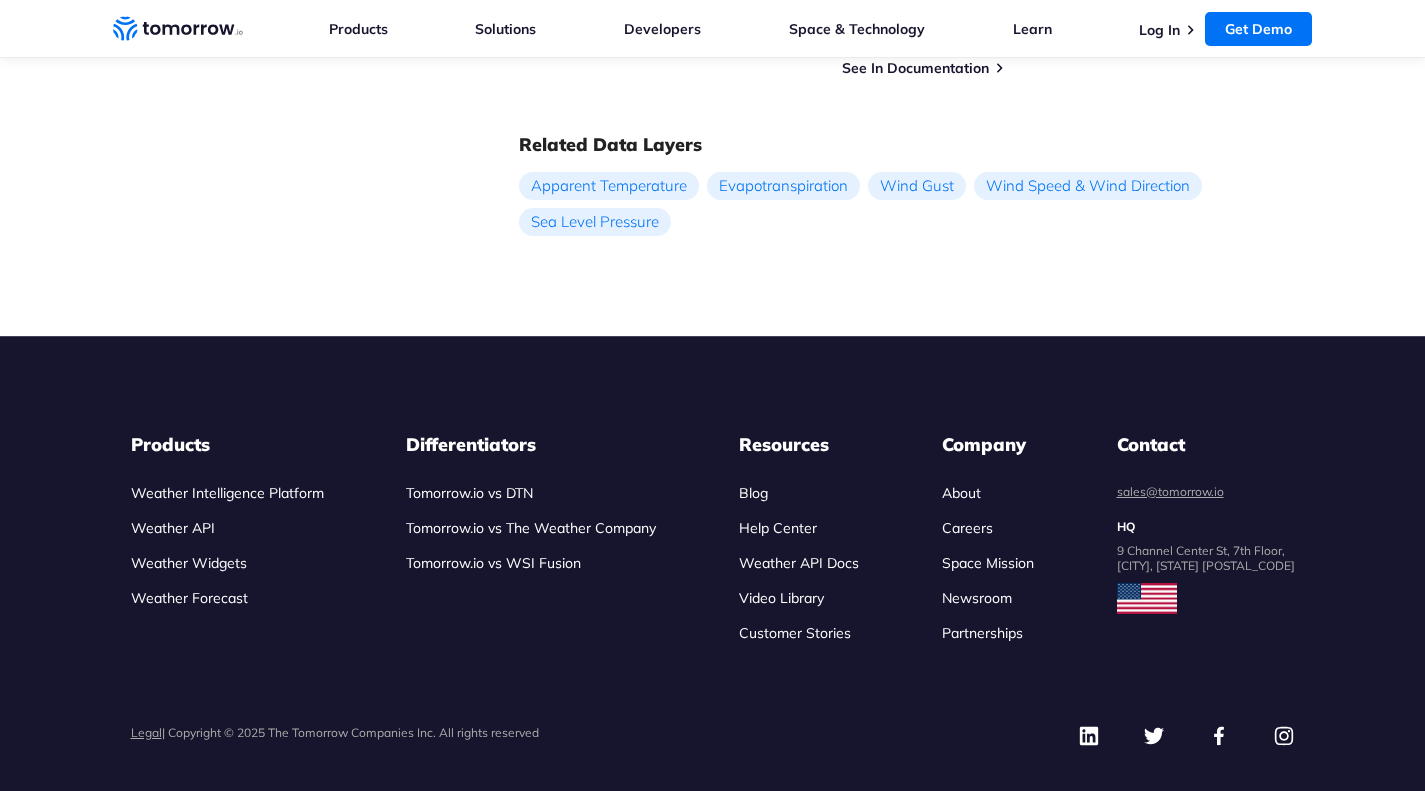scroll, scrollTop: 2947, scrollLeft: 0, axis: vertical 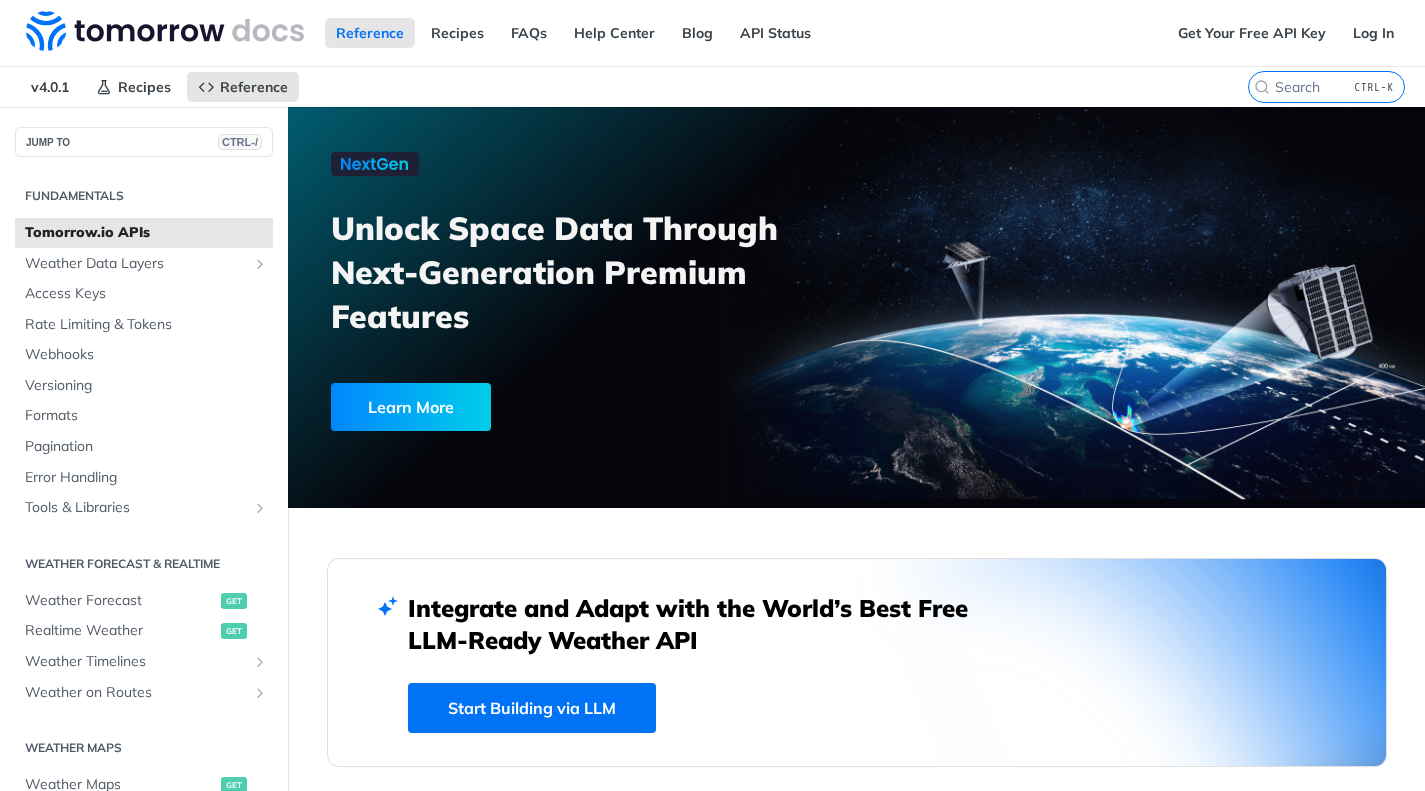 click on "Get Your Free API Key Log In" at bounding box center [1296, 33] 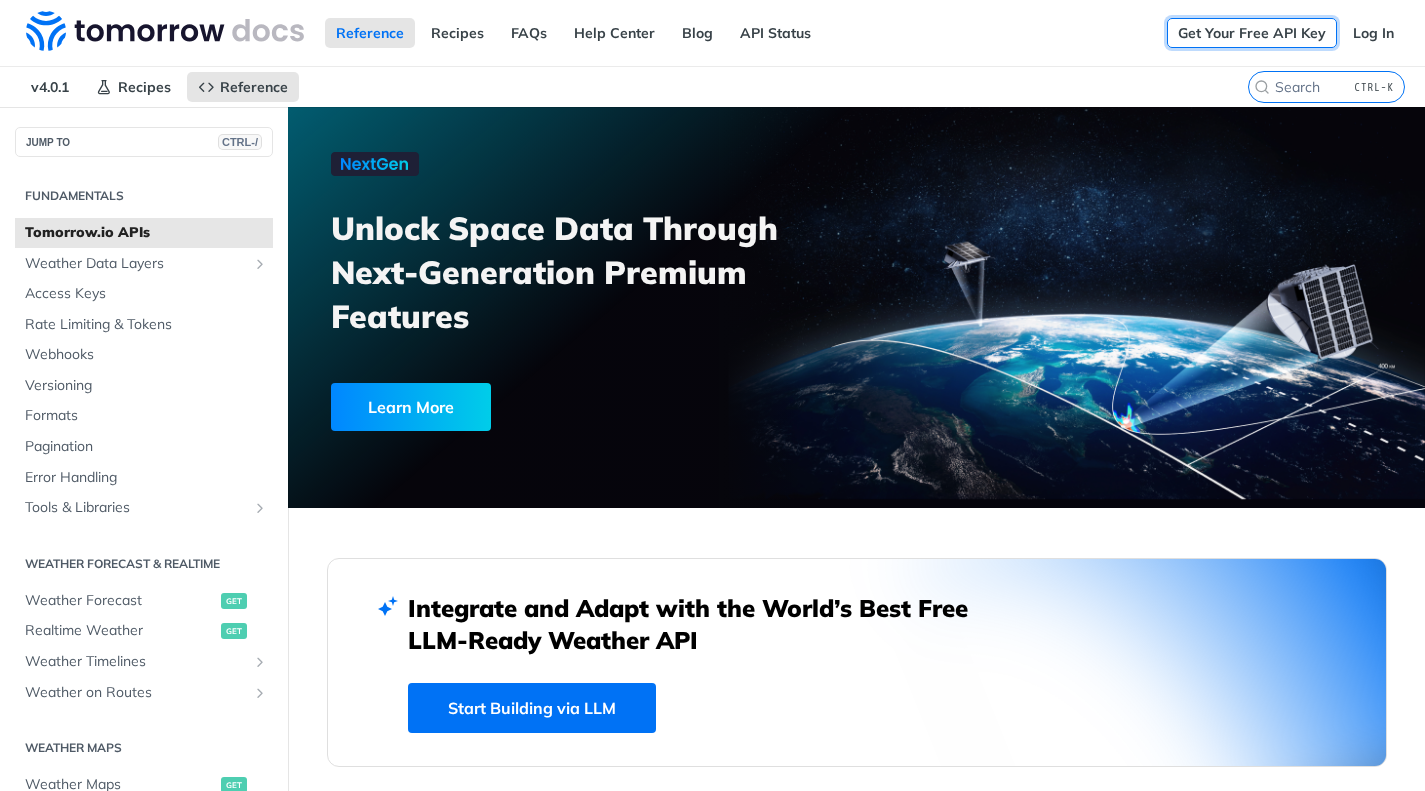 click on "Get Your Free API Key" at bounding box center [1252, 33] 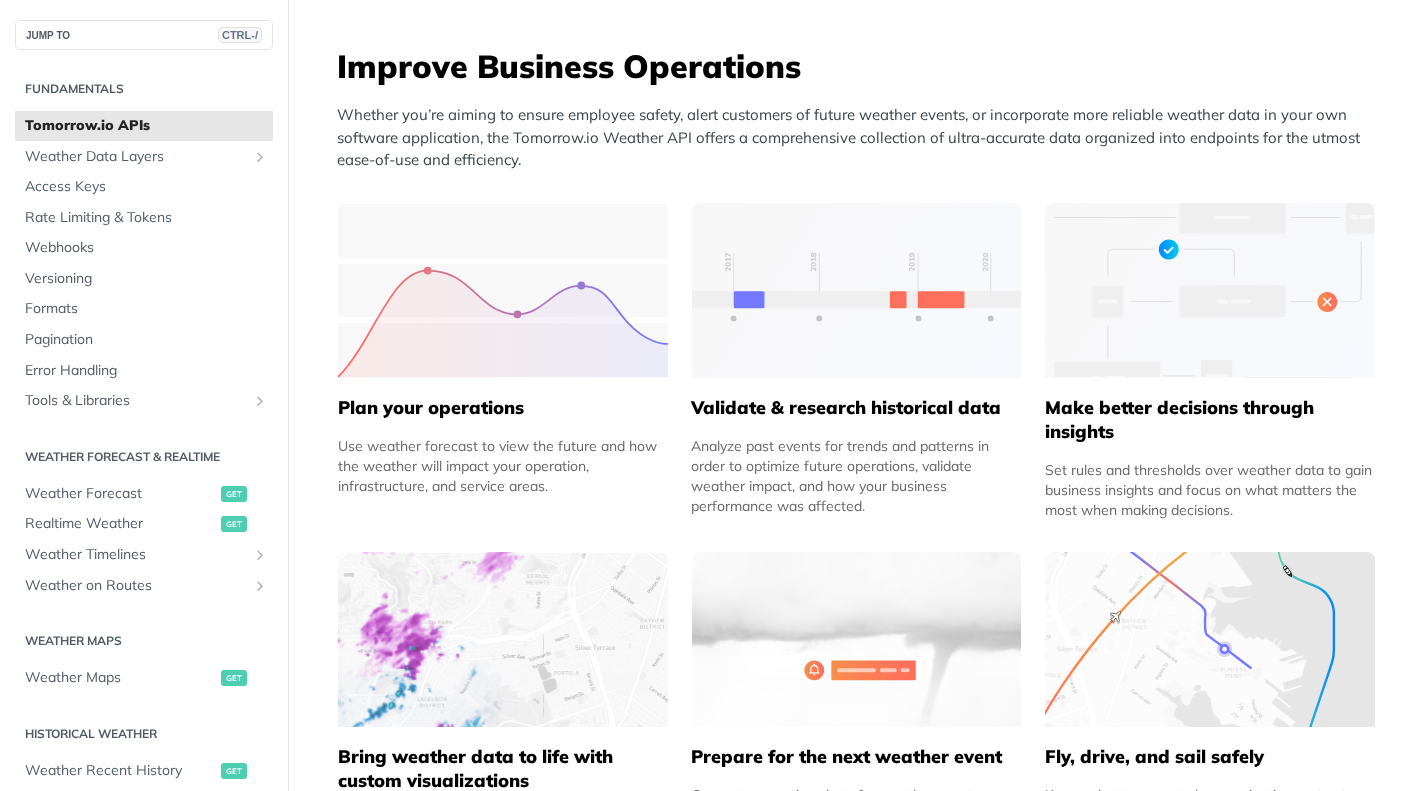 scroll, scrollTop: 700, scrollLeft: 0, axis: vertical 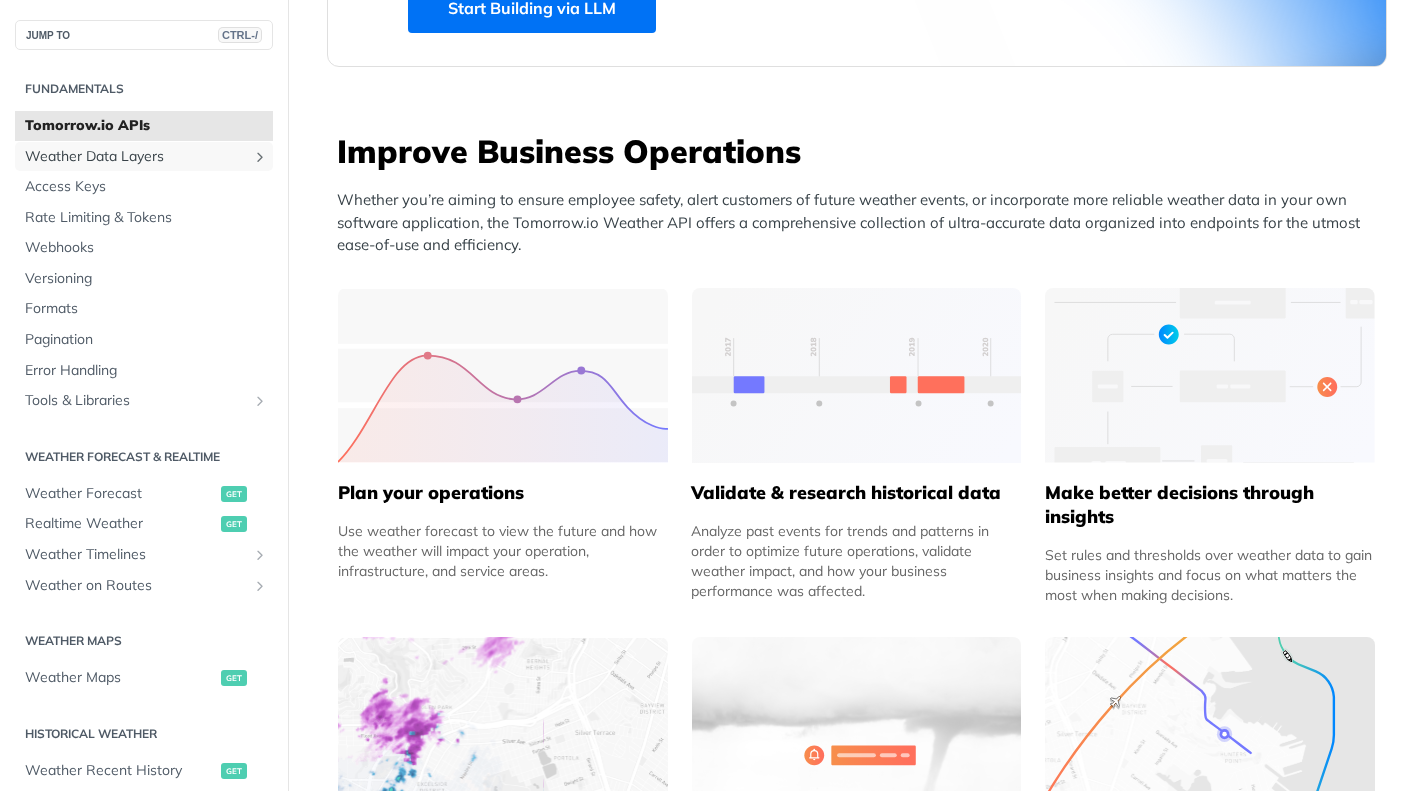 click on "Weather Data Layers" at bounding box center [136, 157] 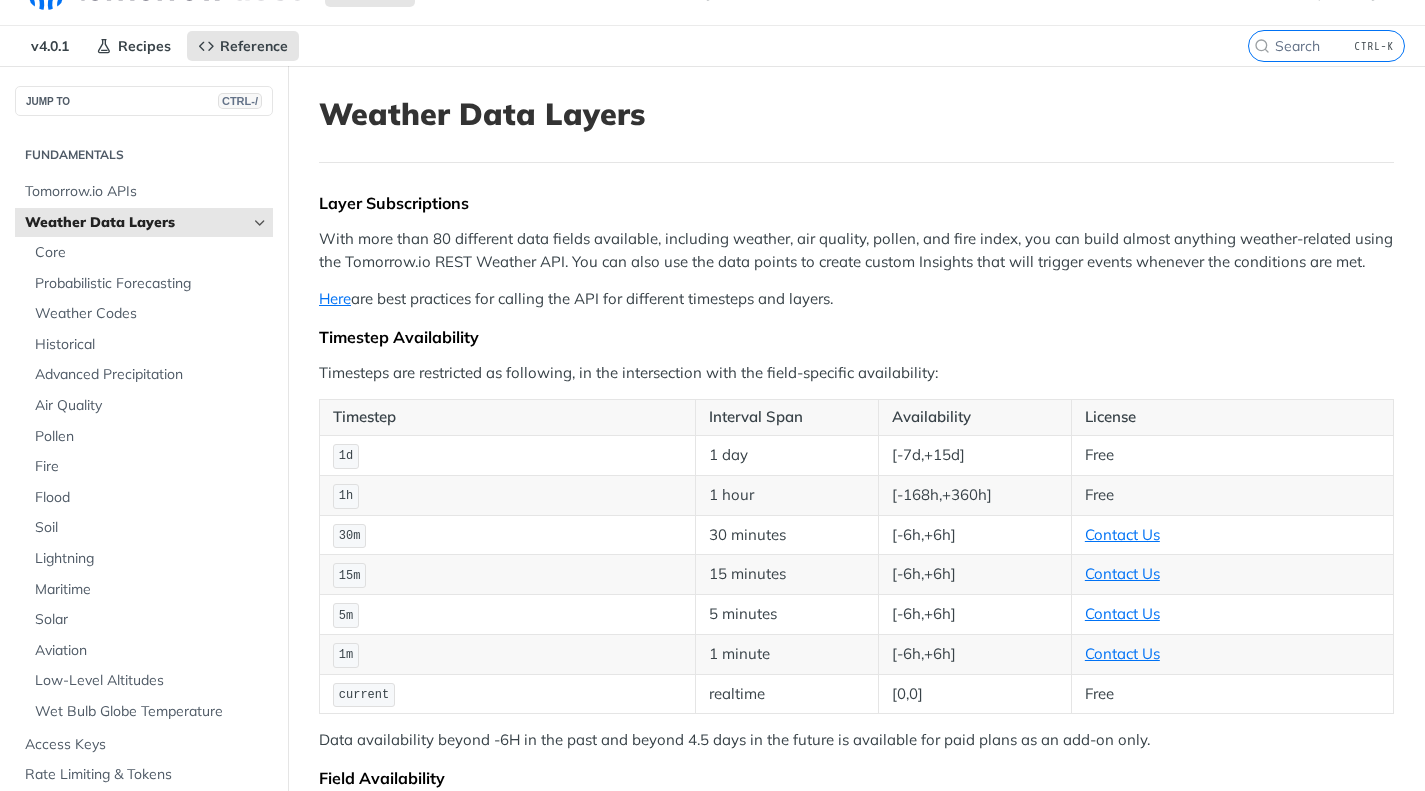 scroll, scrollTop: 0, scrollLeft: 0, axis: both 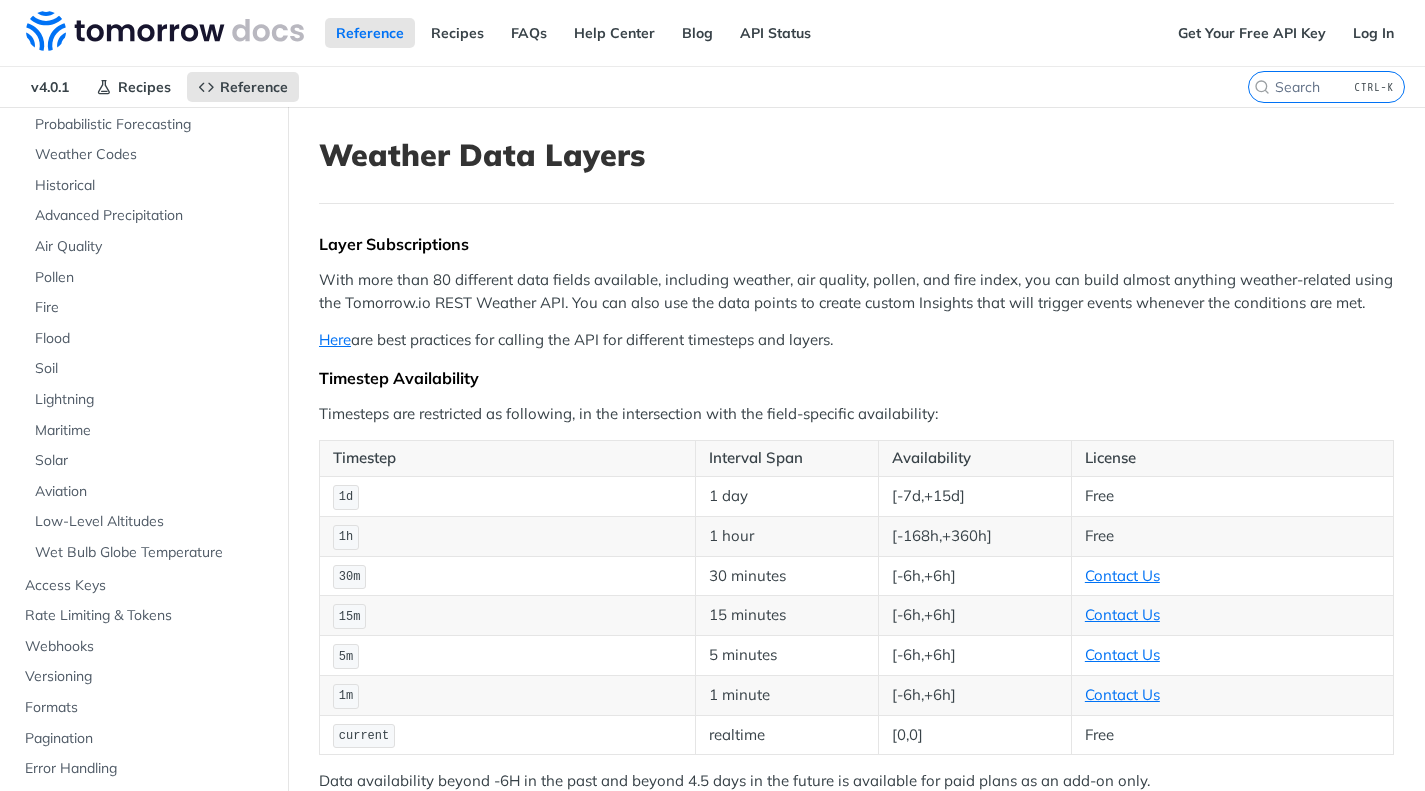 click on "With more than 80 different data fields available, including weather, air quality, pollen, and fire index, you can build almost anything weather-related using the Tomorrow.io REST Weather API. You can also use the data points to create custom Insights that will trigger events whenever the conditions are met." at bounding box center (856, 291) 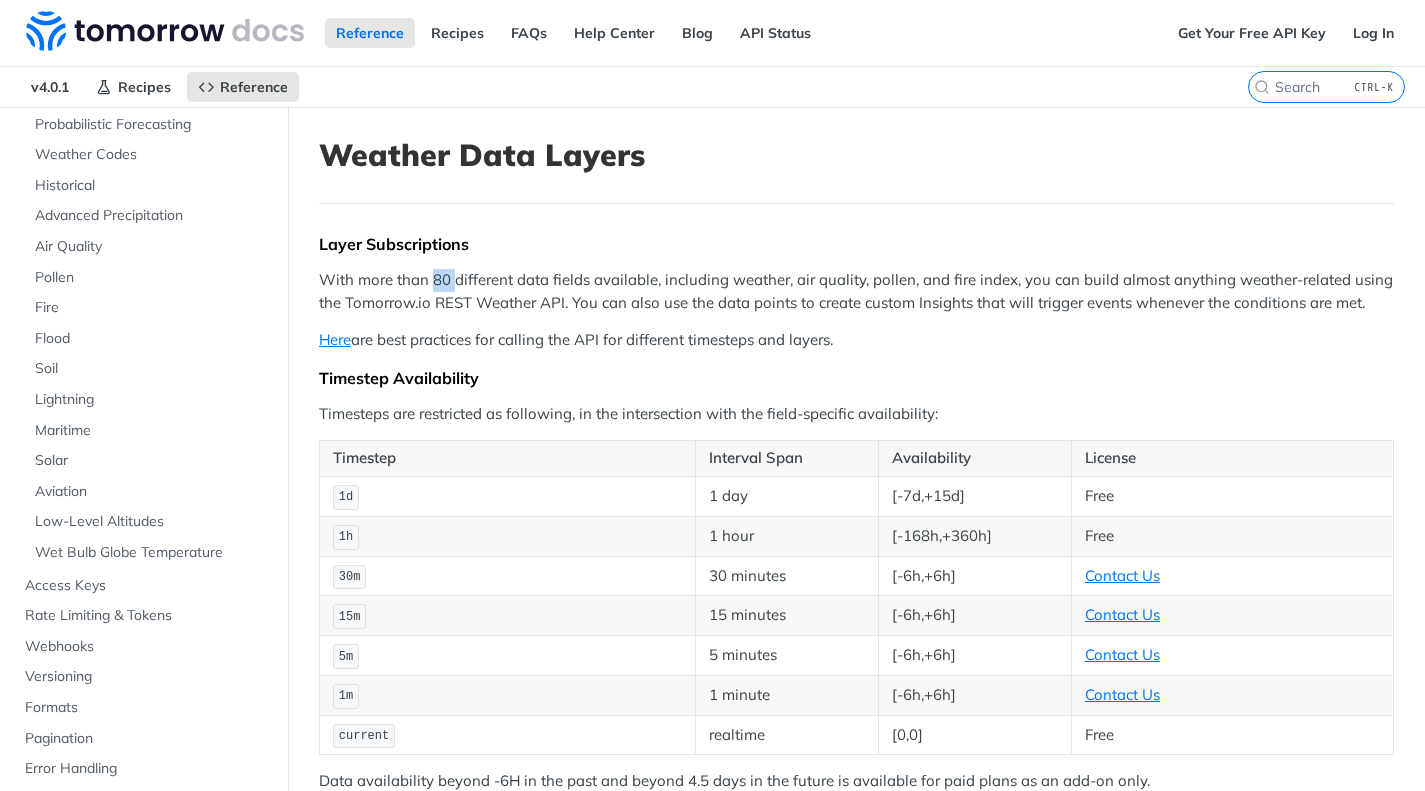 click on "With more than 80 different data fields available, including weather, air quality, pollen, and fire index, you can build almost anything weather-related using the Tomorrow.io REST Weather API. You can also use the data points to create custom Insights that will trigger events whenever the conditions are met." at bounding box center (856, 291) 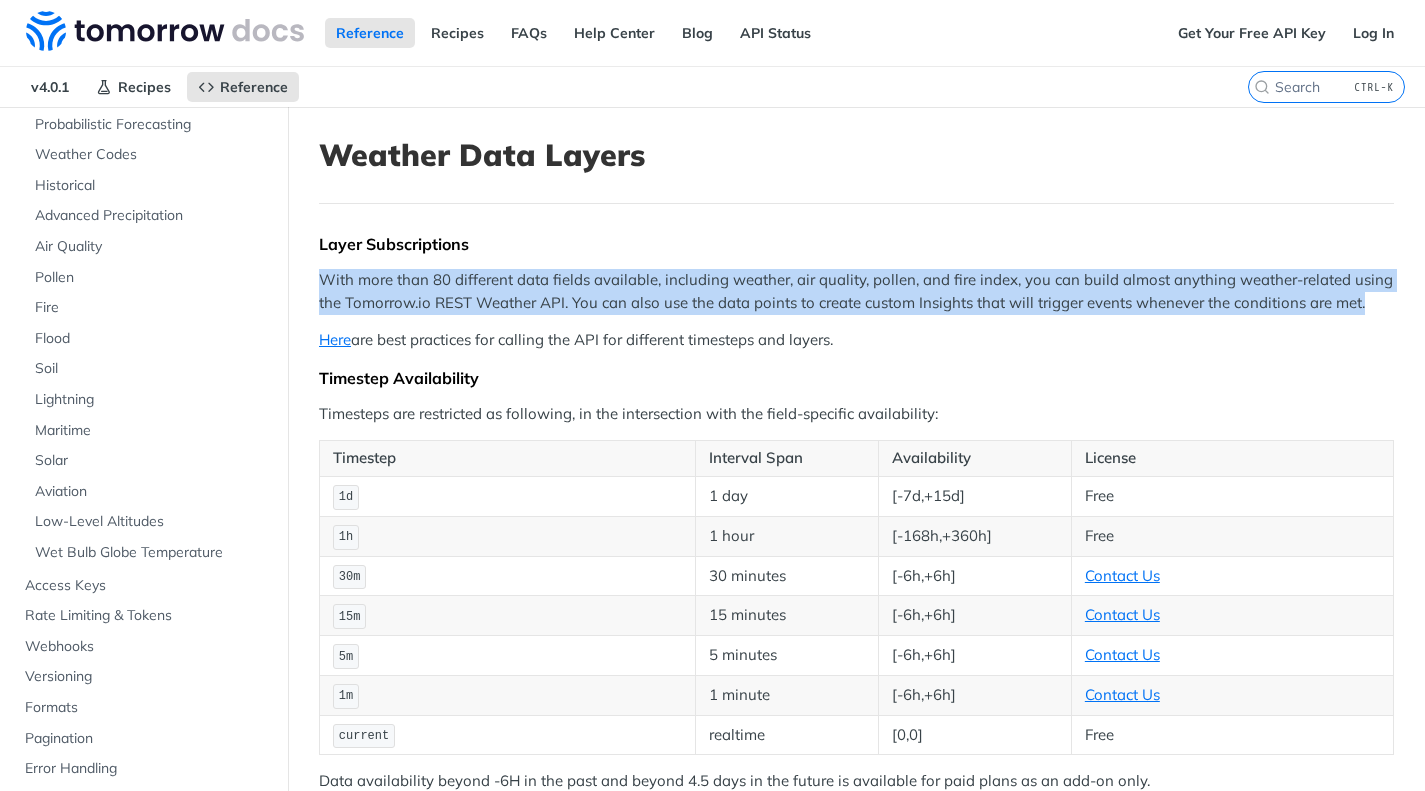 click on "With more than 80 different data fields available, including weather, air quality, pollen, and fire index, you can build almost anything weather-related using the Tomorrow.io REST Weather API. You can also use the data points to create custom Insights that will trigger events whenever the conditions are met." at bounding box center (856, 291) 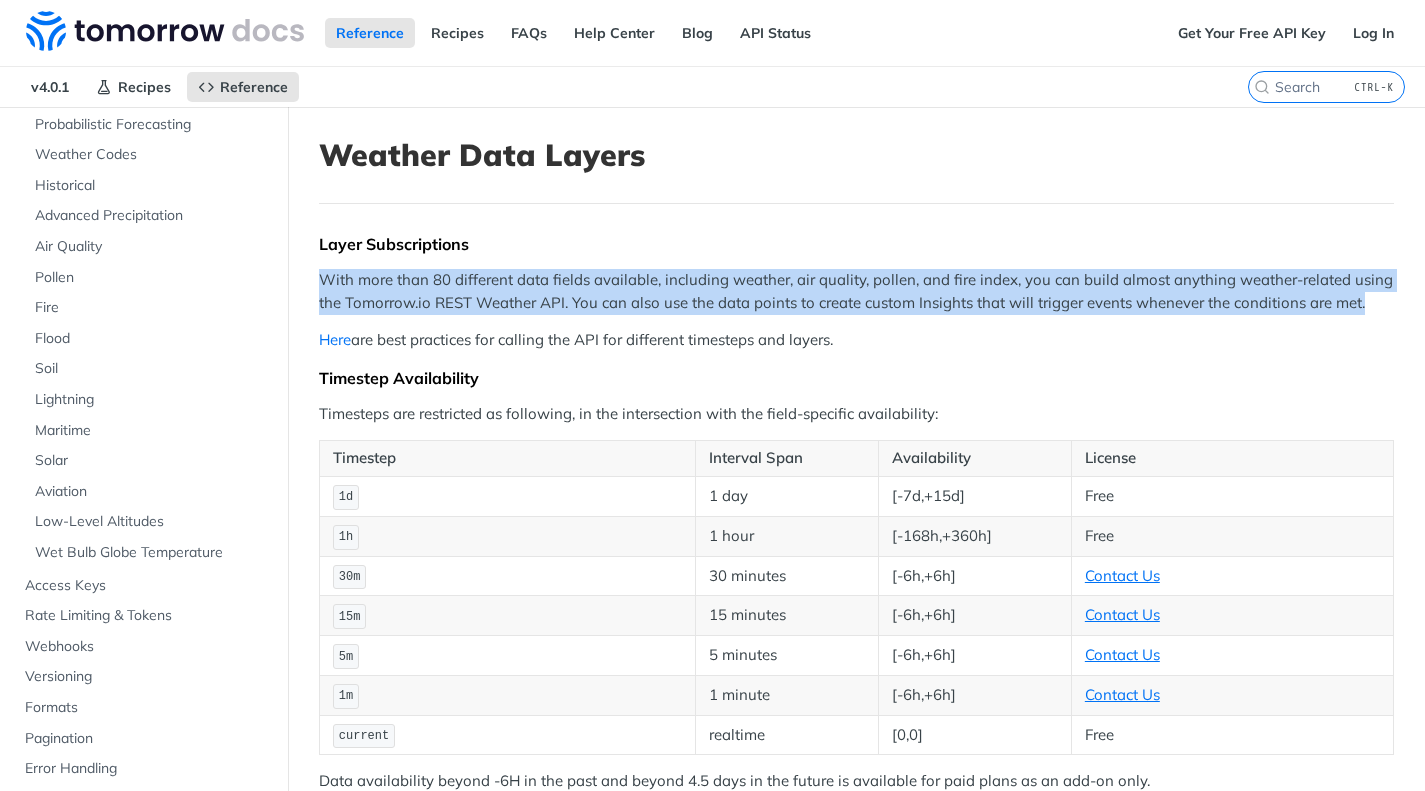 click on "Here" at bounding box center [335, 339] 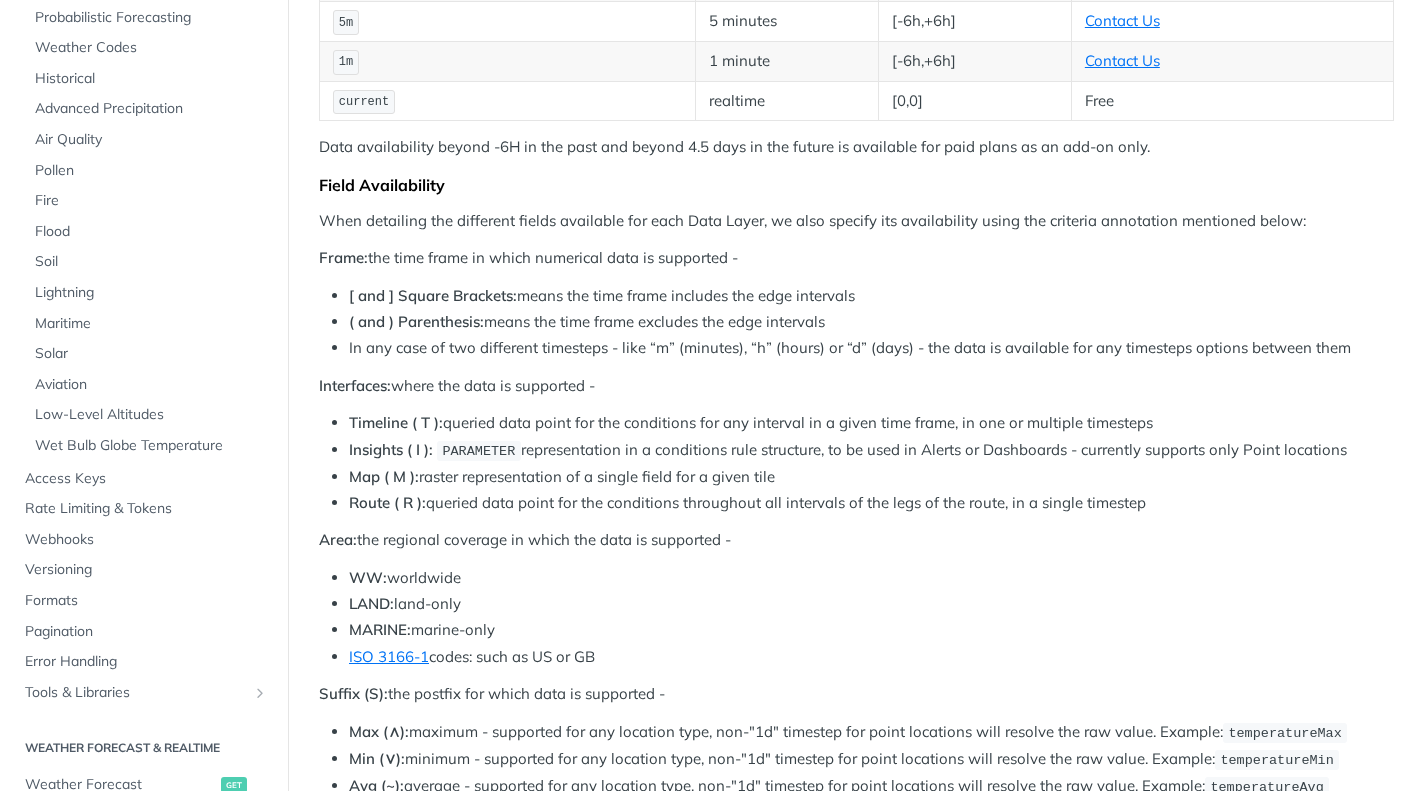scroll, scrollTop: 500, scrollLeft: 0, axis: vertical 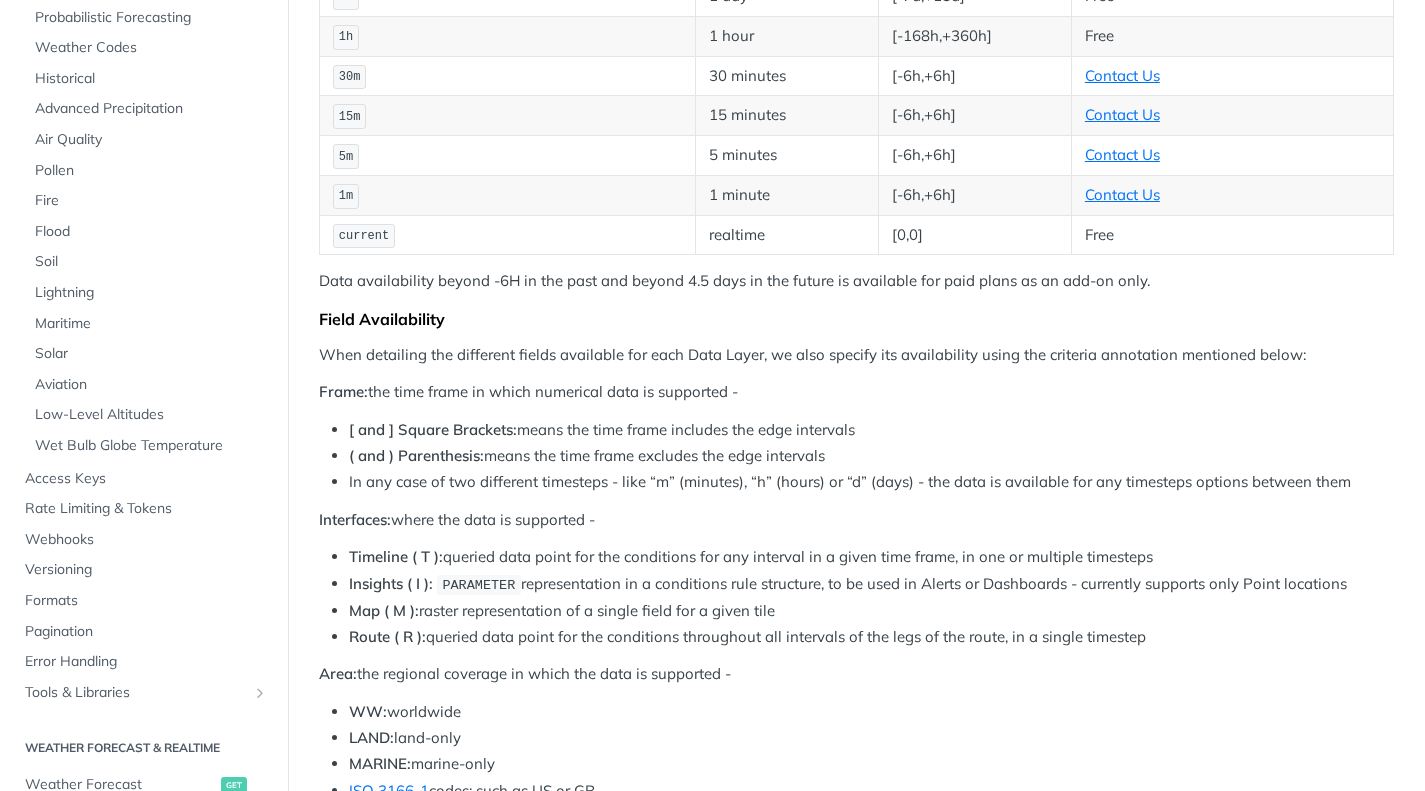click on "Data availability beyond -6H in the past and beyond 4.5 days in the future is available for paid plans as an add-on only." at bounding box center [856, 281] 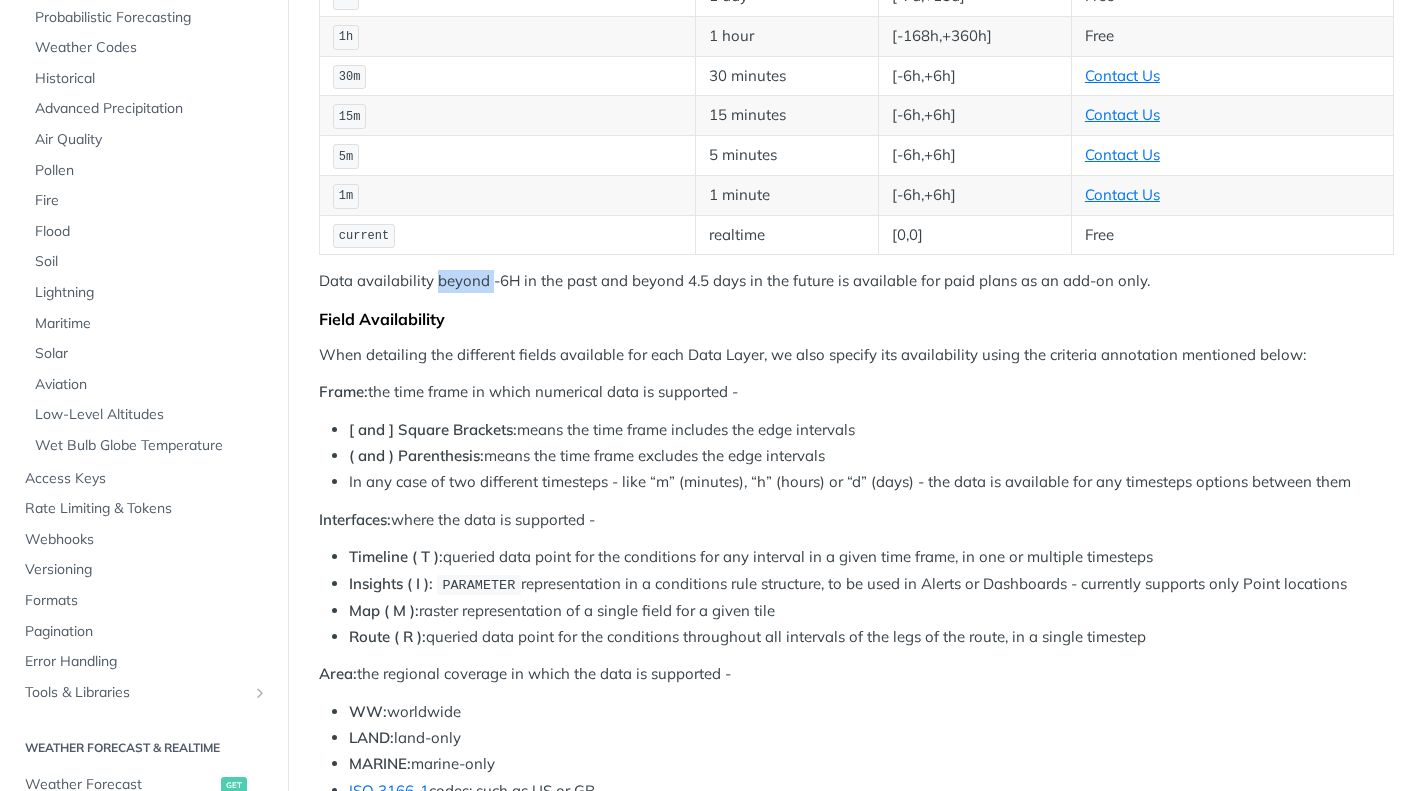click on "Data availability beyond -6H in the past and beyond 4.5 days in the future is available for paid plans as an add-on only." at bounding box center [856, 281] 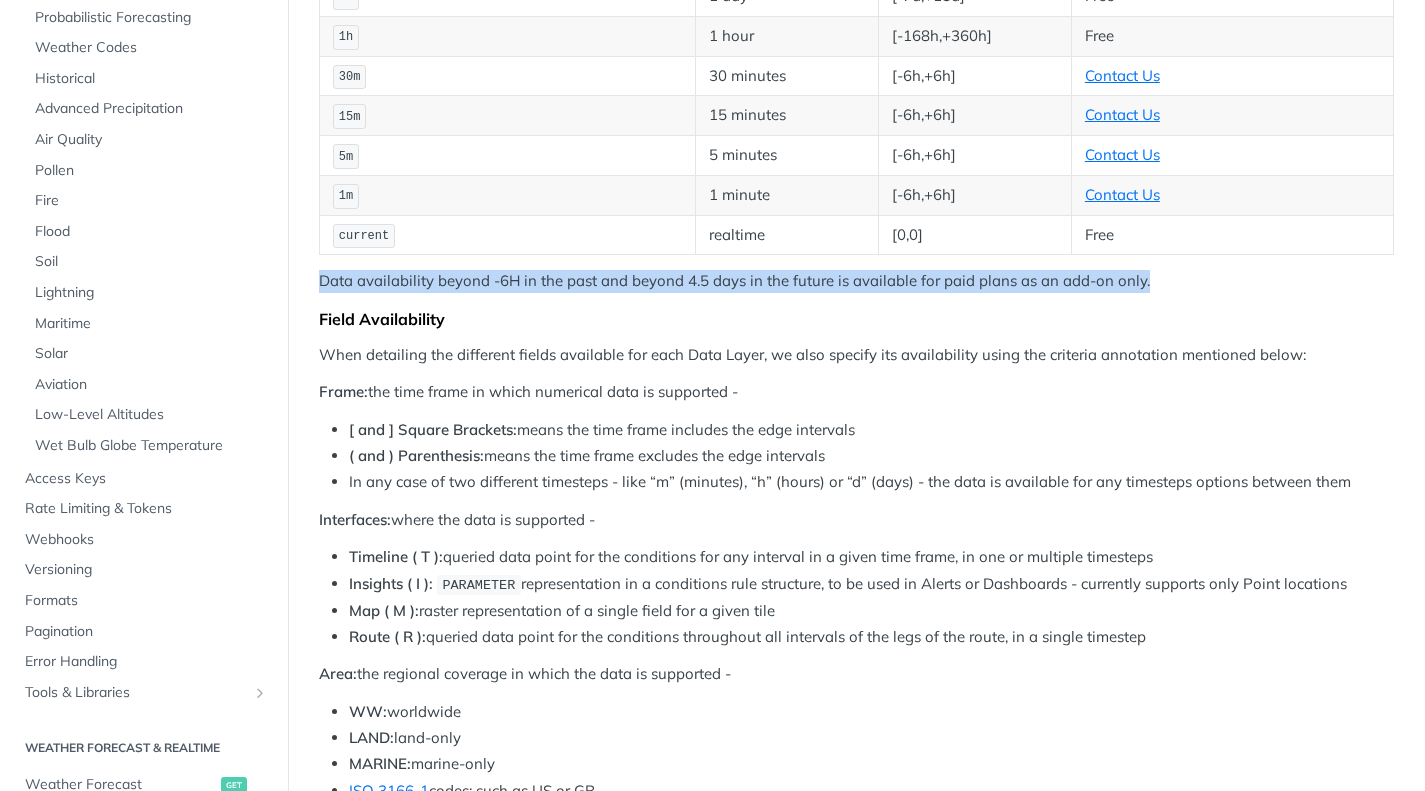 click on "Data availability beyond -6H in the past and beyond 4.5 days in the future is available for paid plans as an add-on only." at bounding box center (856, 281) 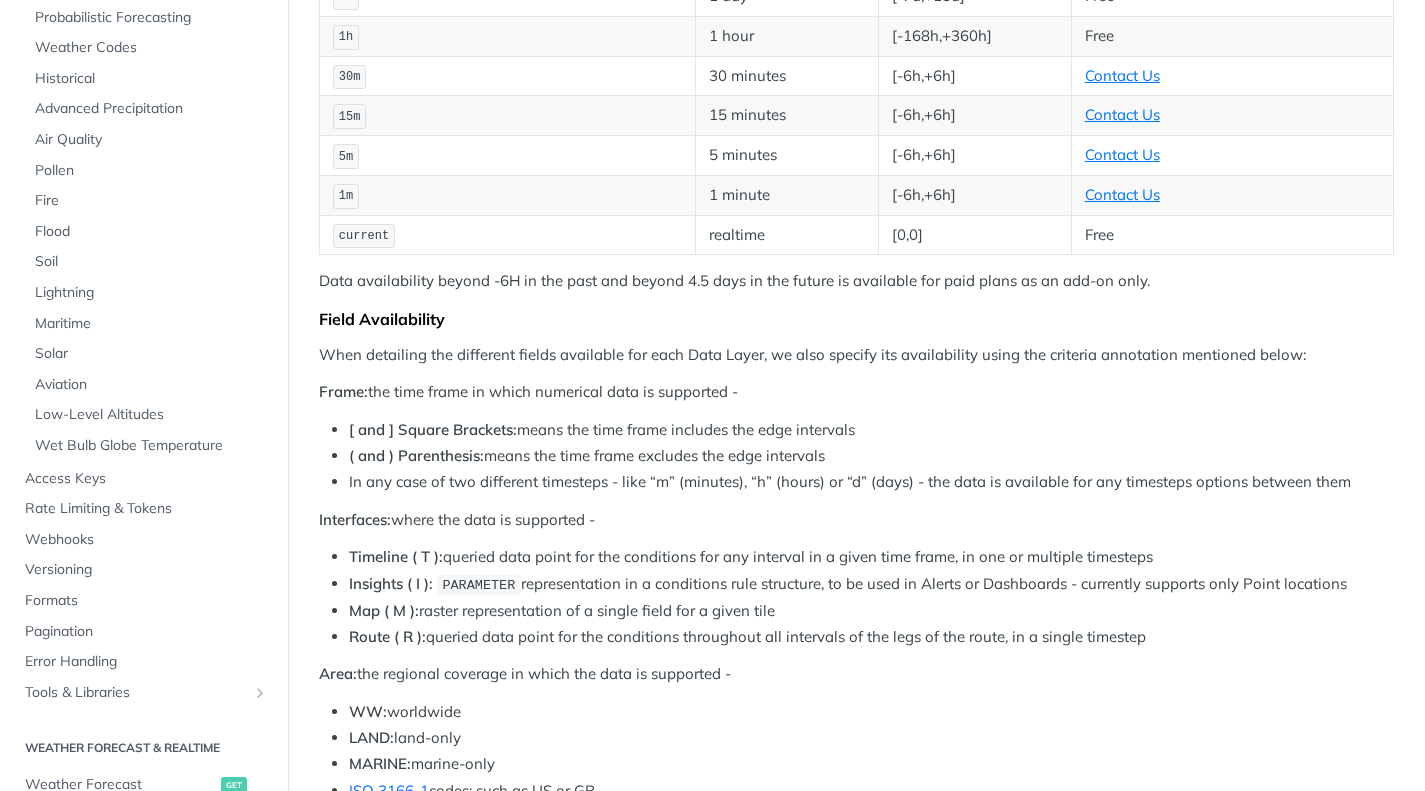 click on "Layer Subscriptions
With more than 80 different data fields available, including weather, air quality, pollen, and fire index, you can build almost anything weather-related using the Tomorrow.io REST Weather API. You can also use the data points to create custom Insights that will trigger events whenever the conditions are met.
Here  are best practices for calling the API for different timesteps and  layers.
Timestep Availability
Timesteps are restricted as following, in the intersection with the field-specific availability:
Timestep Interval Span Availability License 1d 1 day [-7d,+15d] Free 1h 1 hour [-168h,+360h] Free 30m 30 minutes [-6h,+6h] Contact Us 15m 15 minutes [-6h,+6h] Contact Us 5m 5 minutes [-6h,+6h] Contact Us 1m 1 minute [-6h,+6h] Contact Us current realtime [0,0] Free
Data availability beyond -6H in the past and beyond 4.5 days in the future is available for paid plans as an add-on only.
Field Availability
Frame:  the time frame in which numerical data is supported -" at bounding box center (856, 1023) 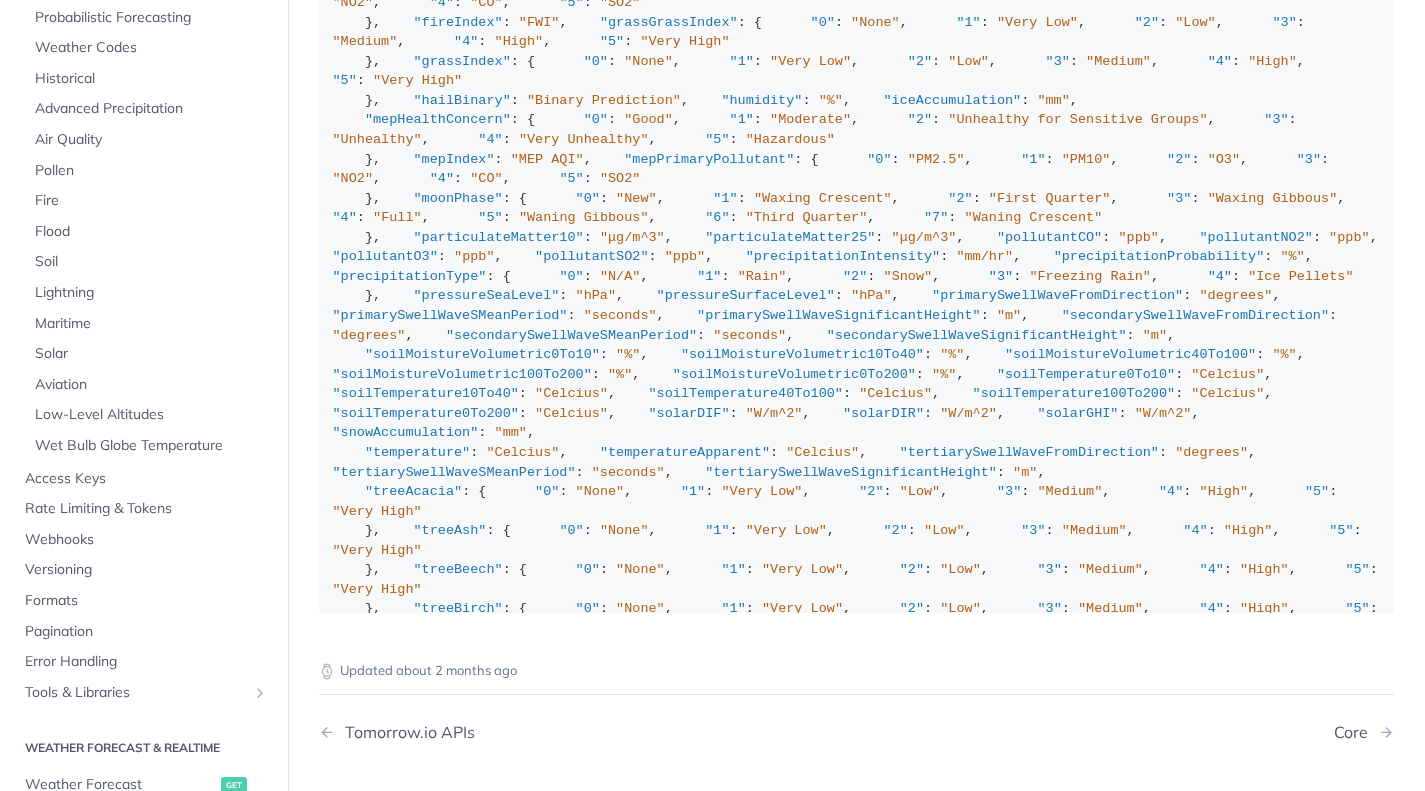 scroll, scrollTop: 2200, scrollLeft: 0, axis: vertical 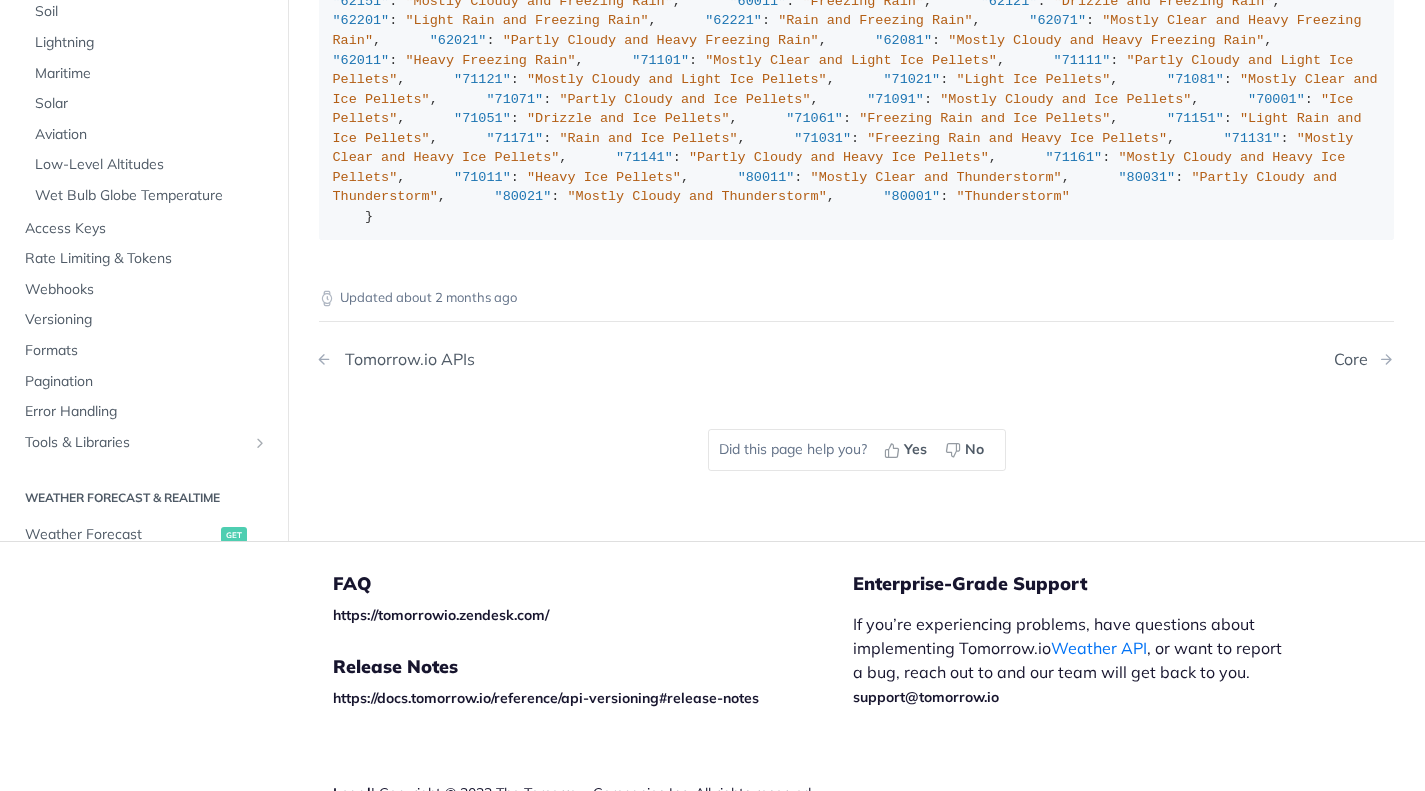 click on "Tomorrow.io APIs" at bounding box center [405, 359] 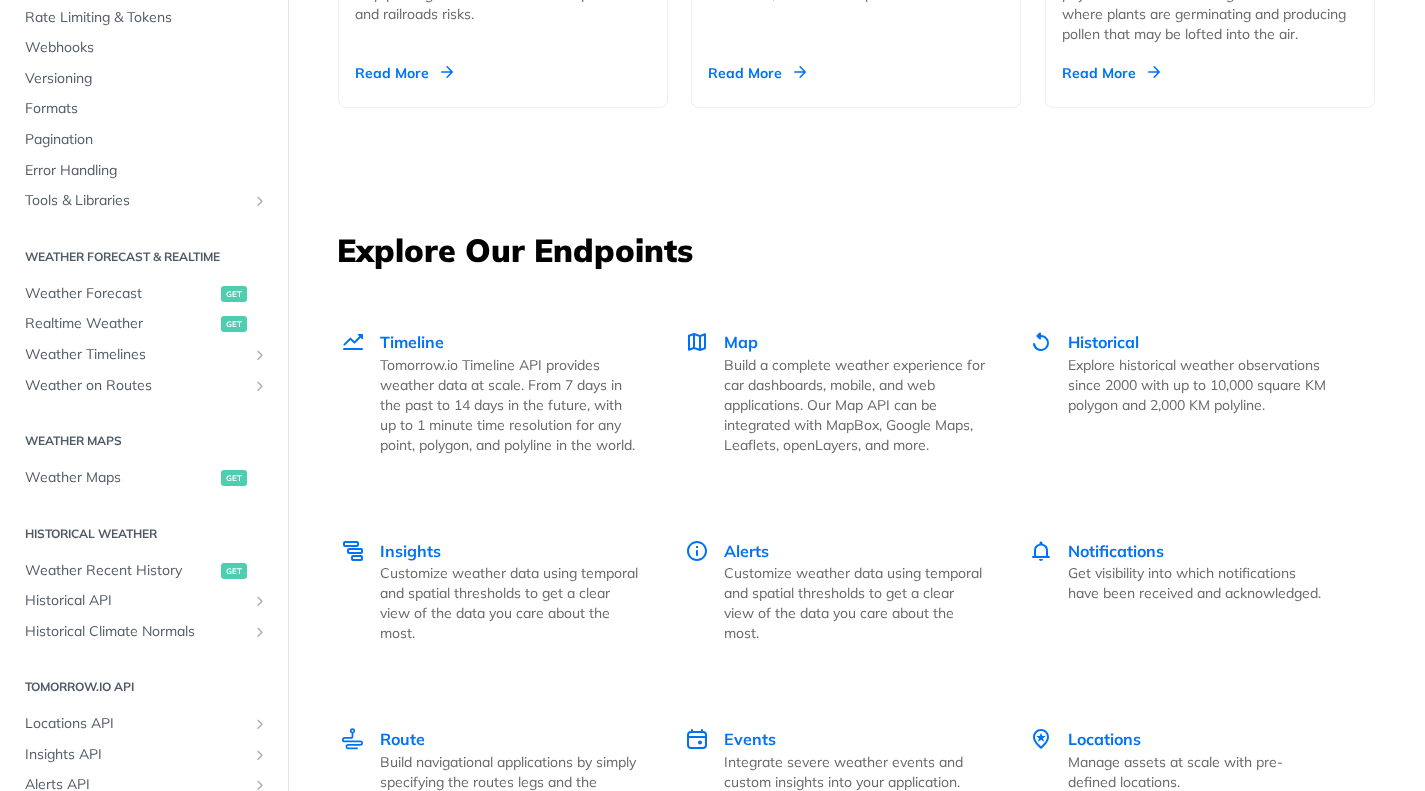 scroll, scrollTop: 1861, scrollLeft: 0, axis: vertical 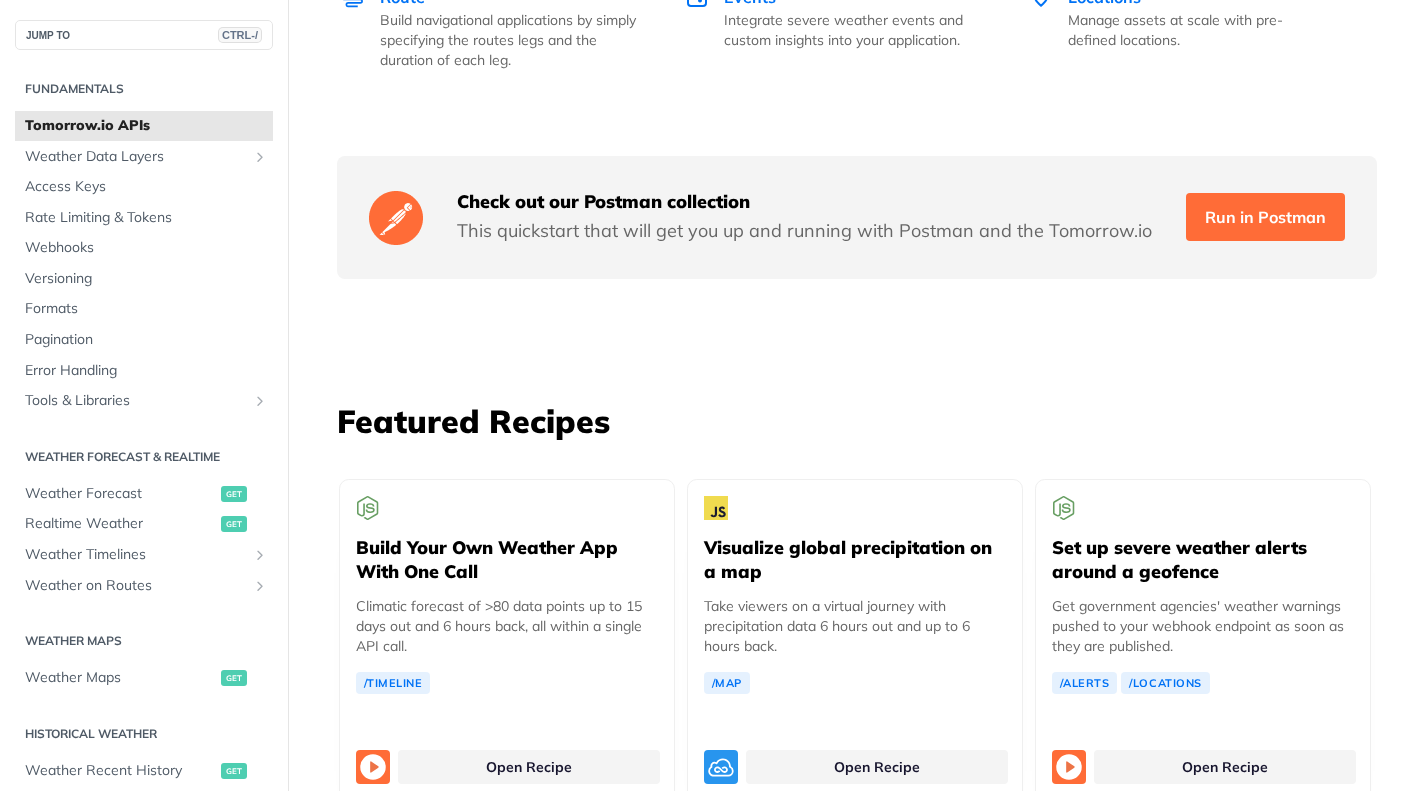 click on "Run in Postman" at bounding box center [1265, 217] 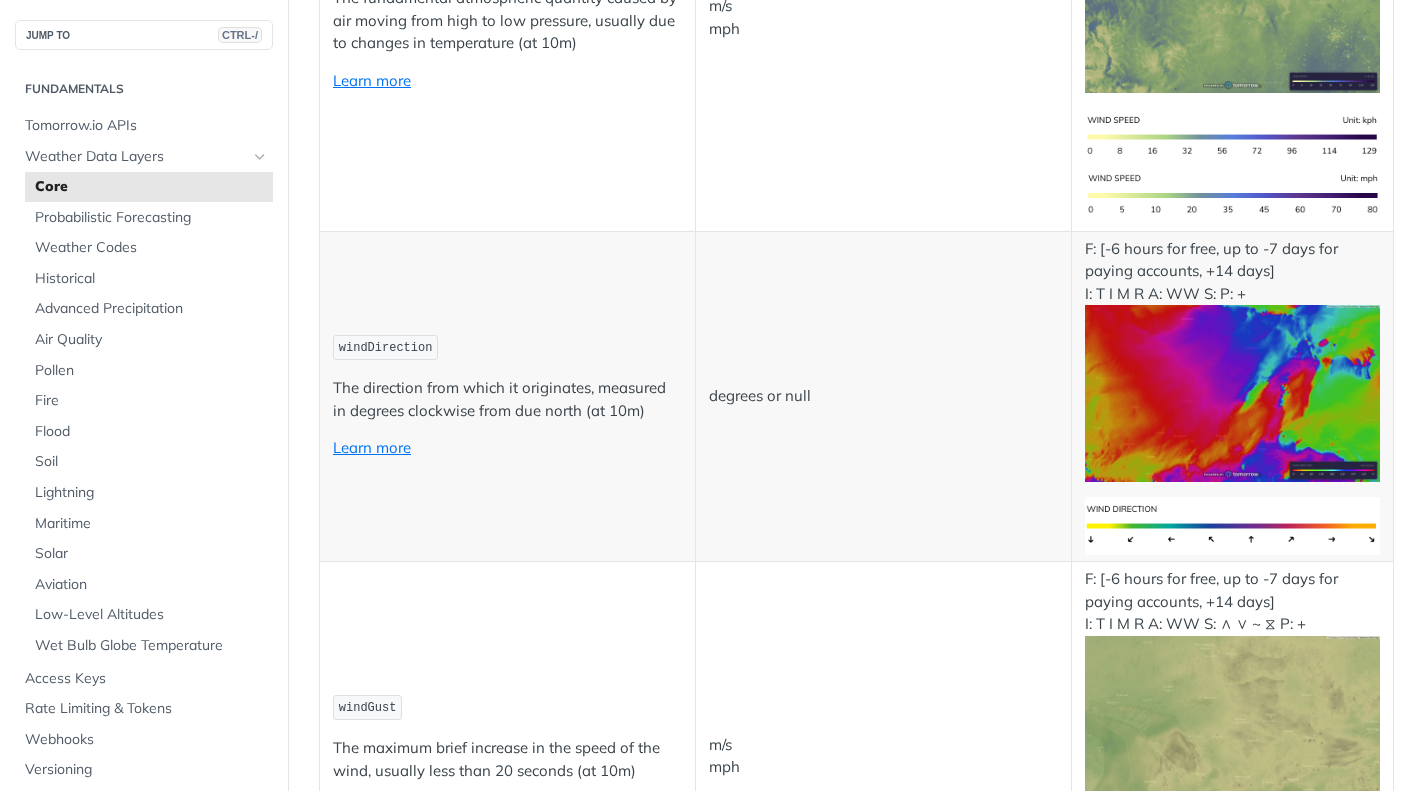 scroll, scrollTop: 2400, scrollLeft: 0, axis: vertical 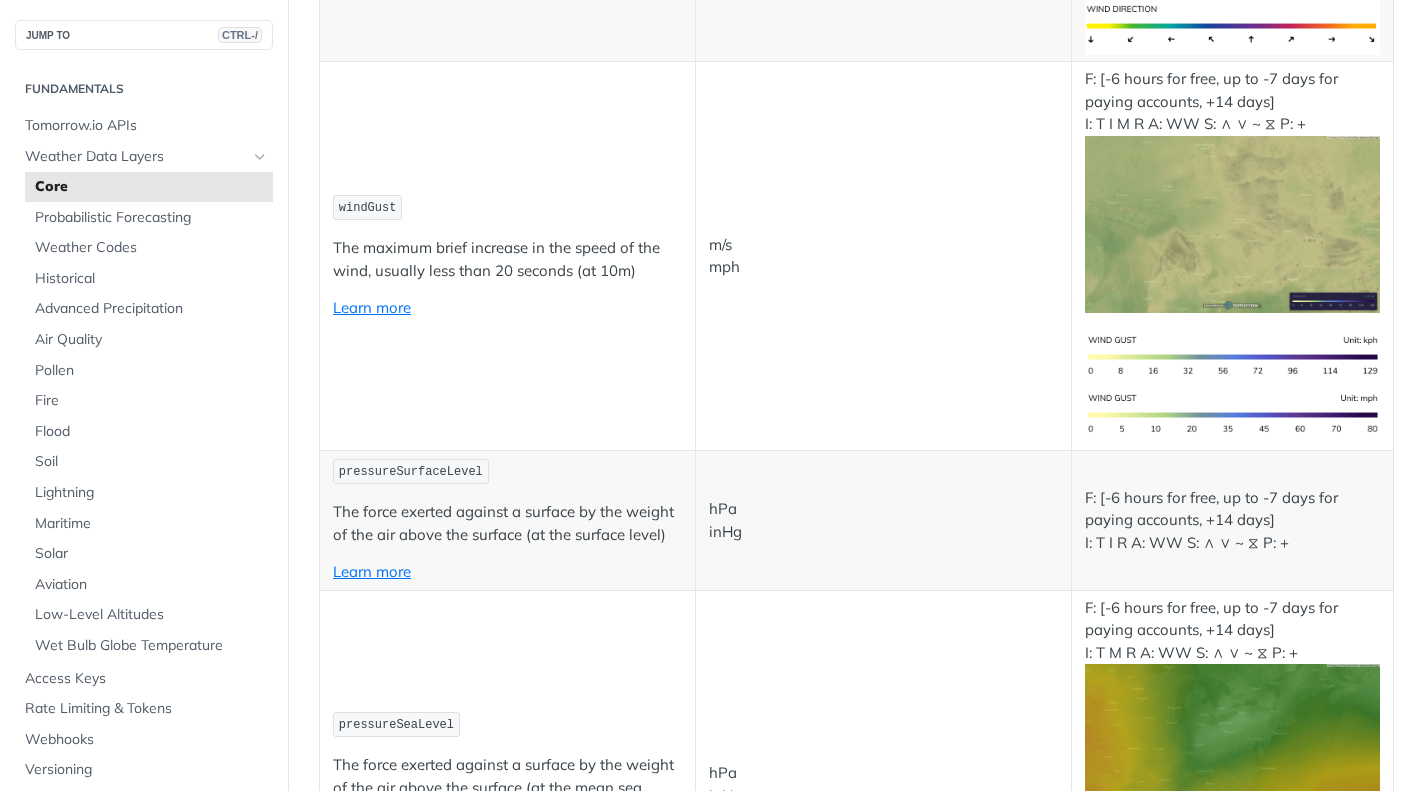 click at bounding box center (1232, 224) 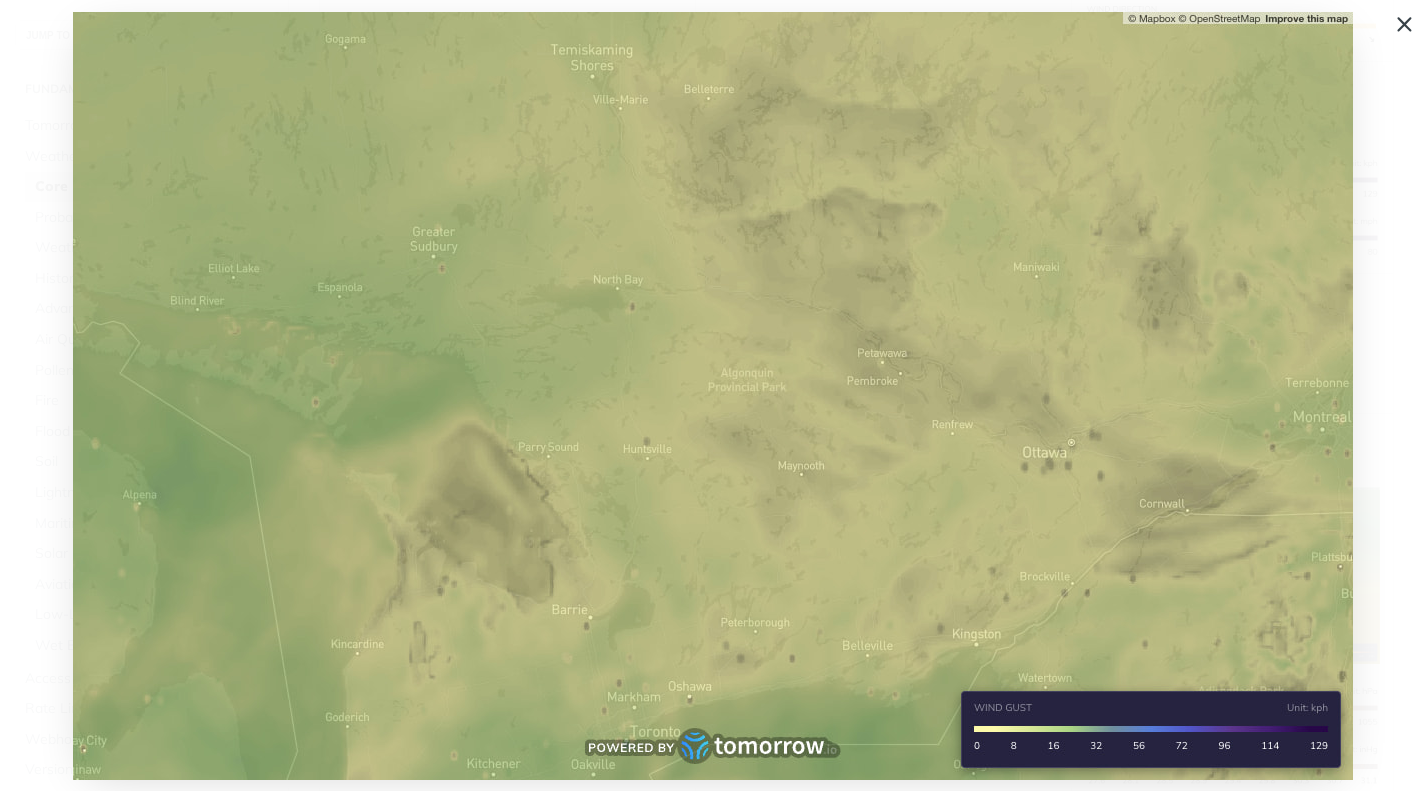 click at bounding box center [713, 396] 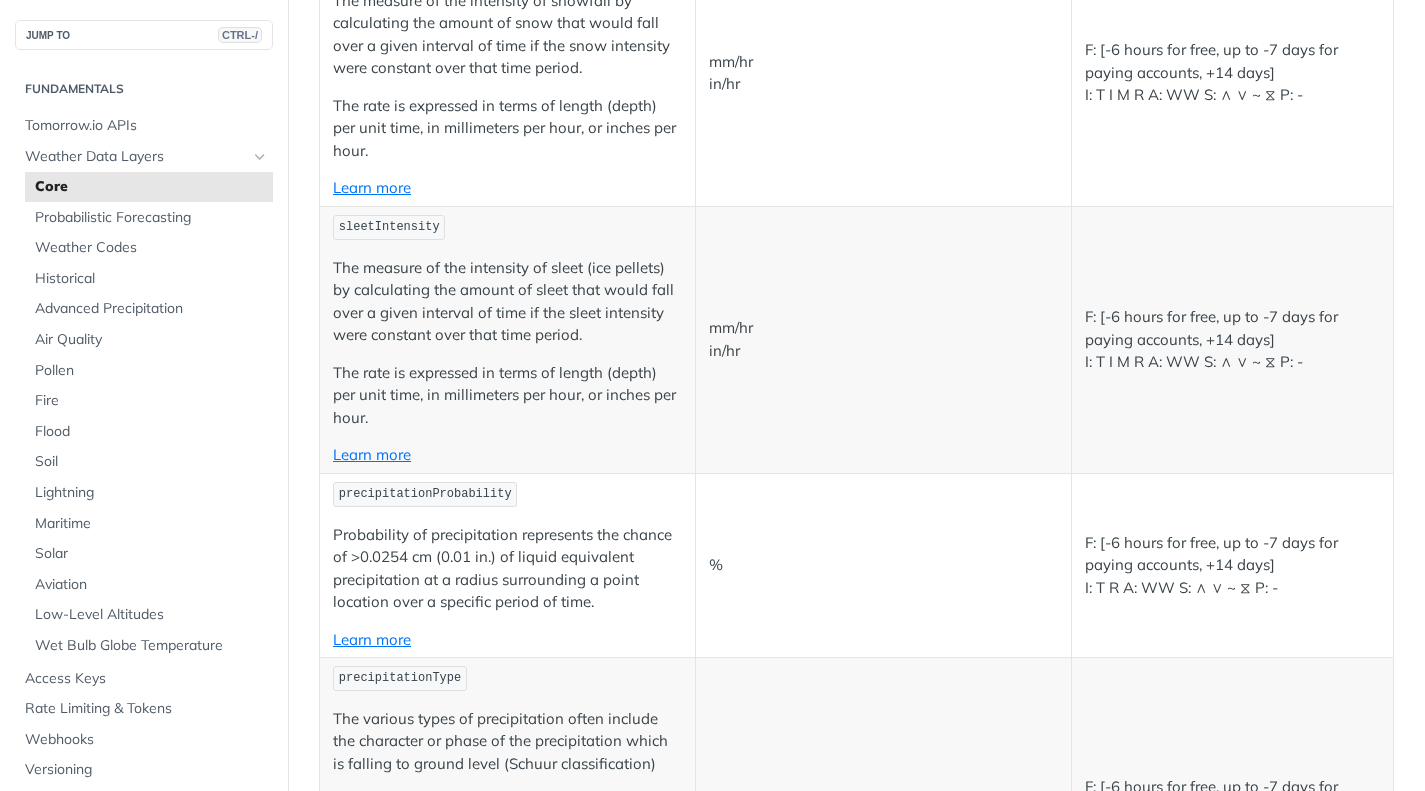 scroll, scrollTop: 4300, scrollLeft: 0, axis: vertical 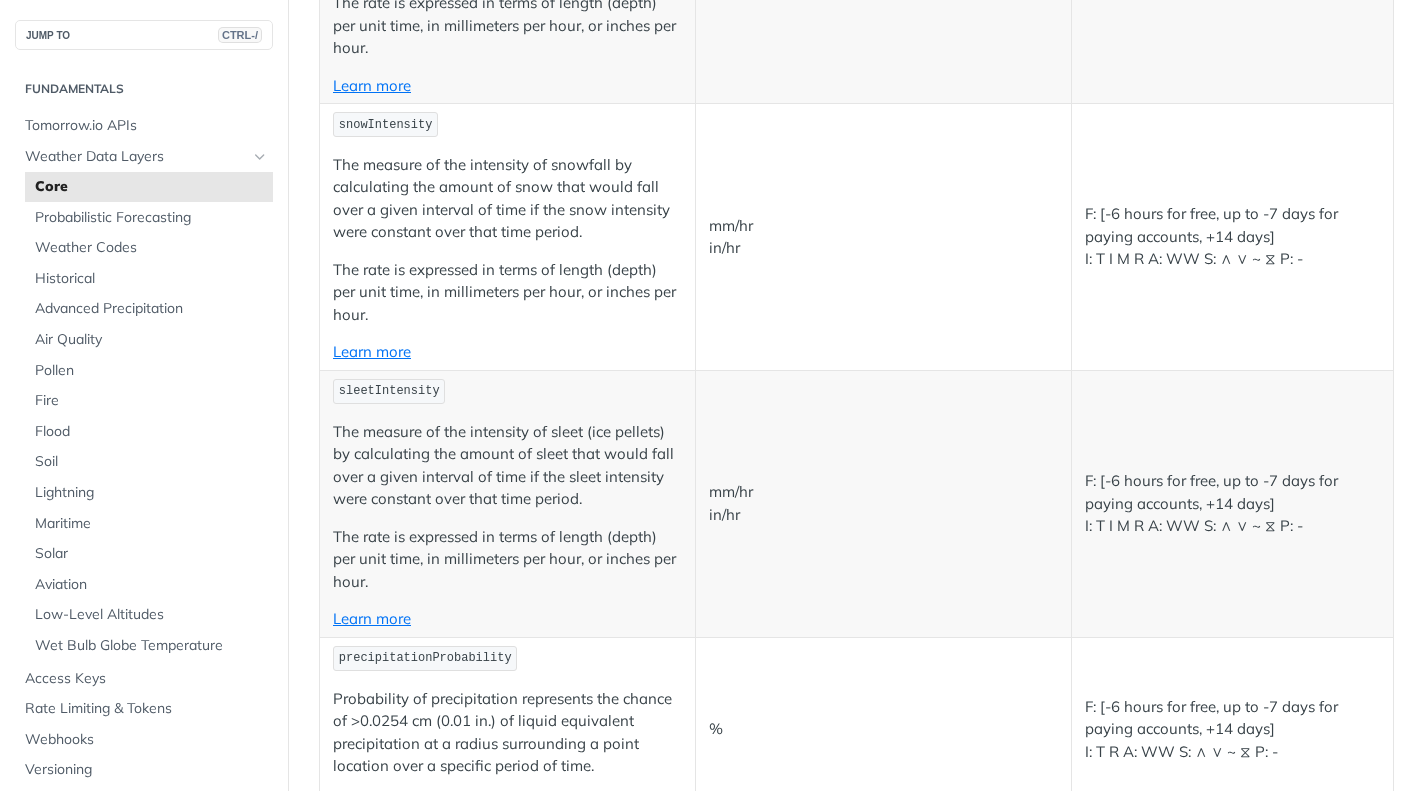 click on "sleetIntensity" at bounding box center [389, 391] 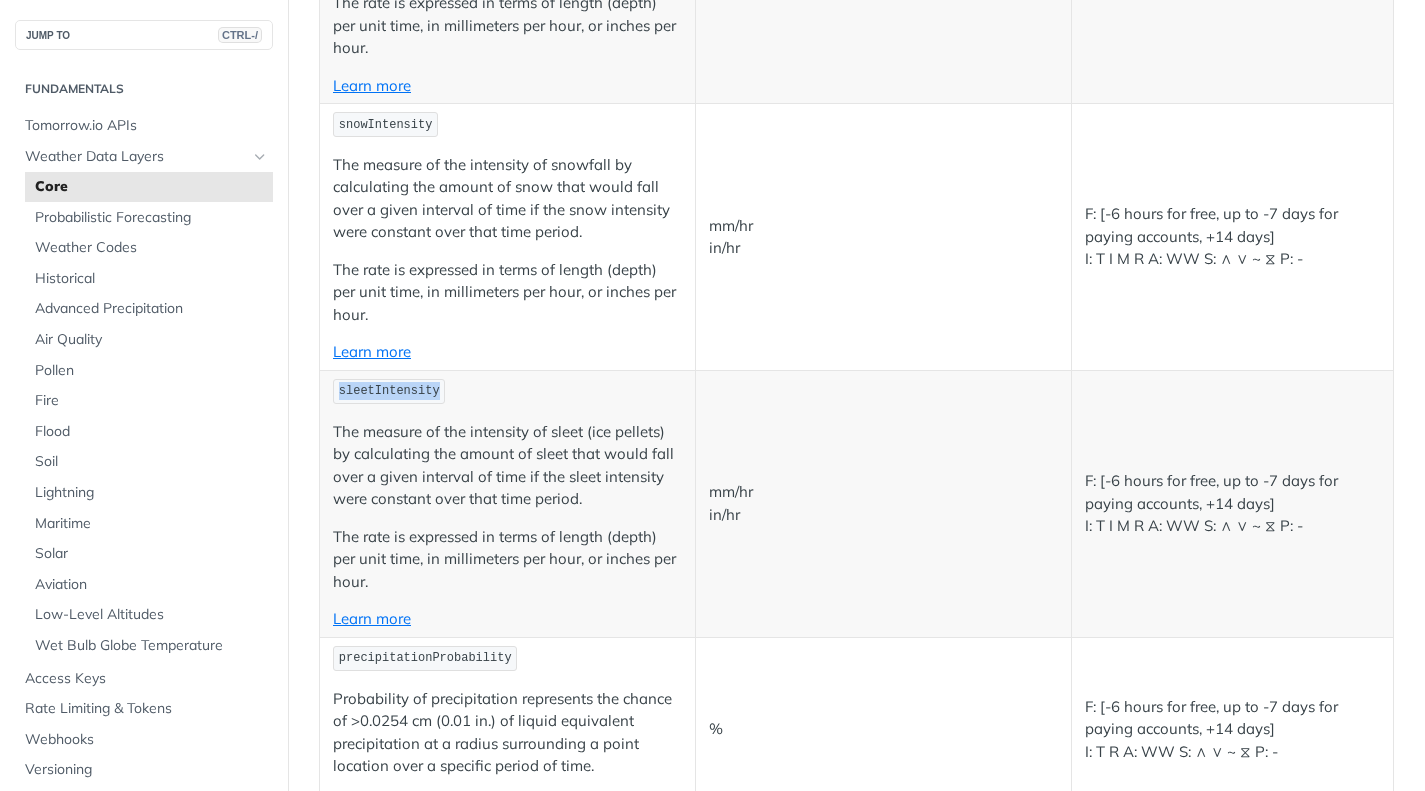 click on "sleetIntensity" at bounding box center [389, 391] 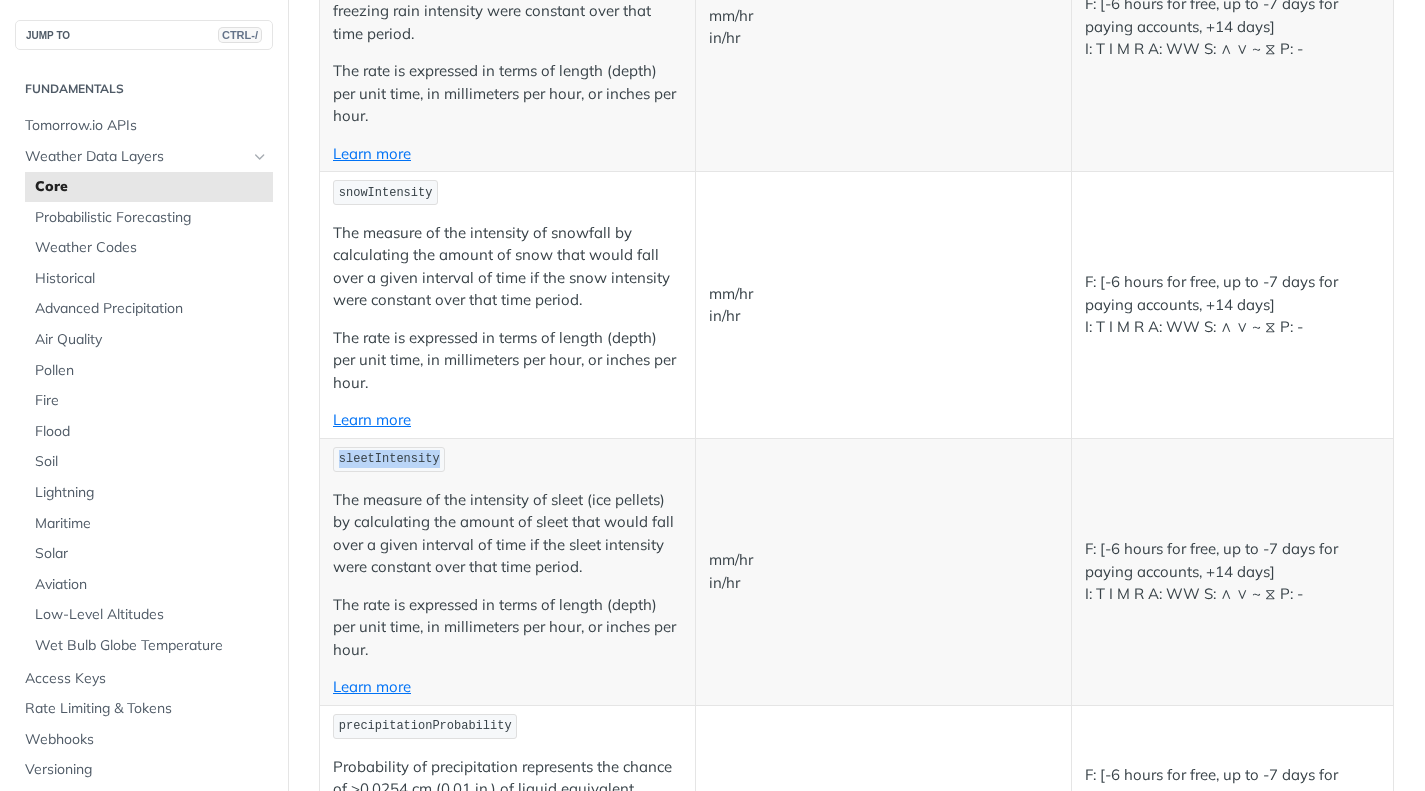 scroll, scrollTop: 4200, scrollLeft: 0, axis: vertical 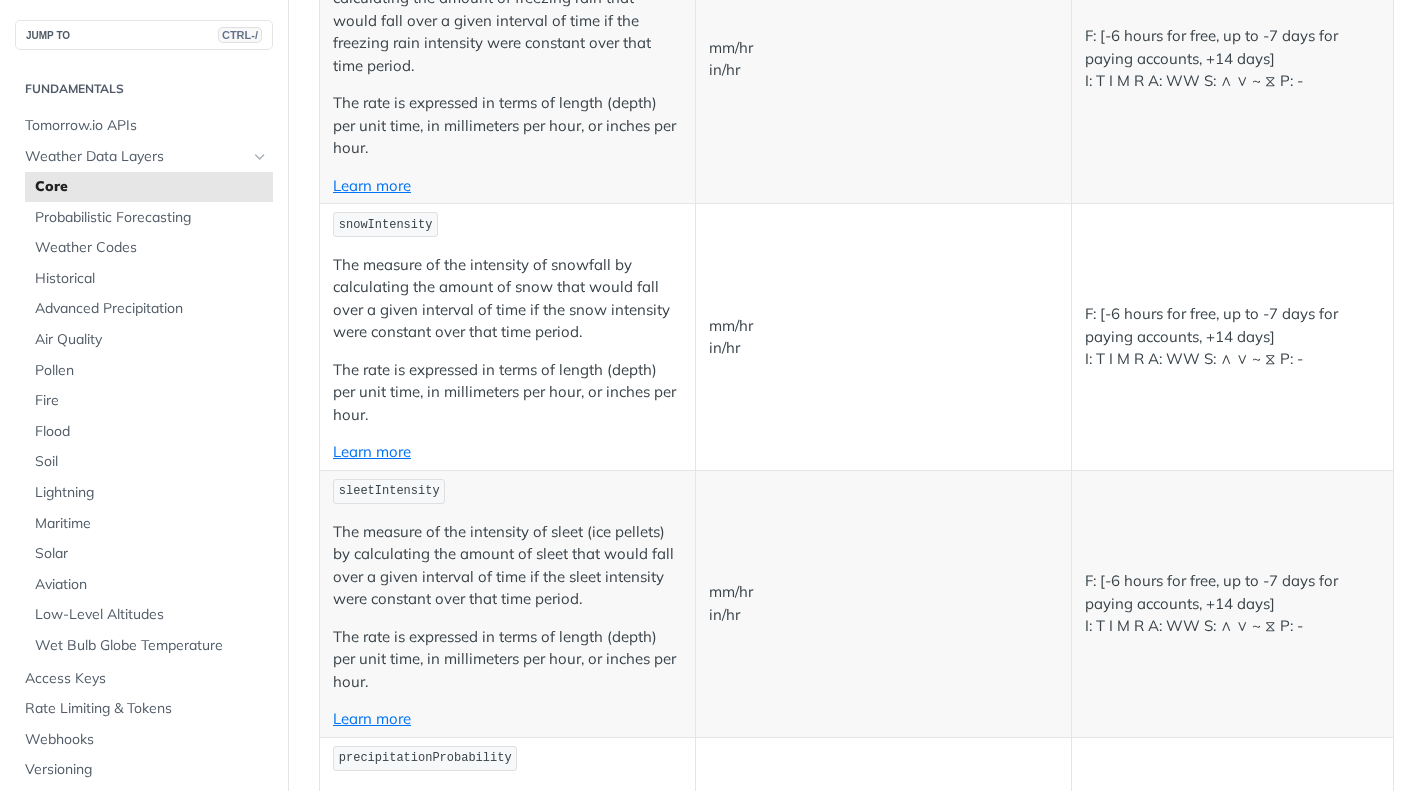 click on "snowIntensity" at bounding box center [385, 224] 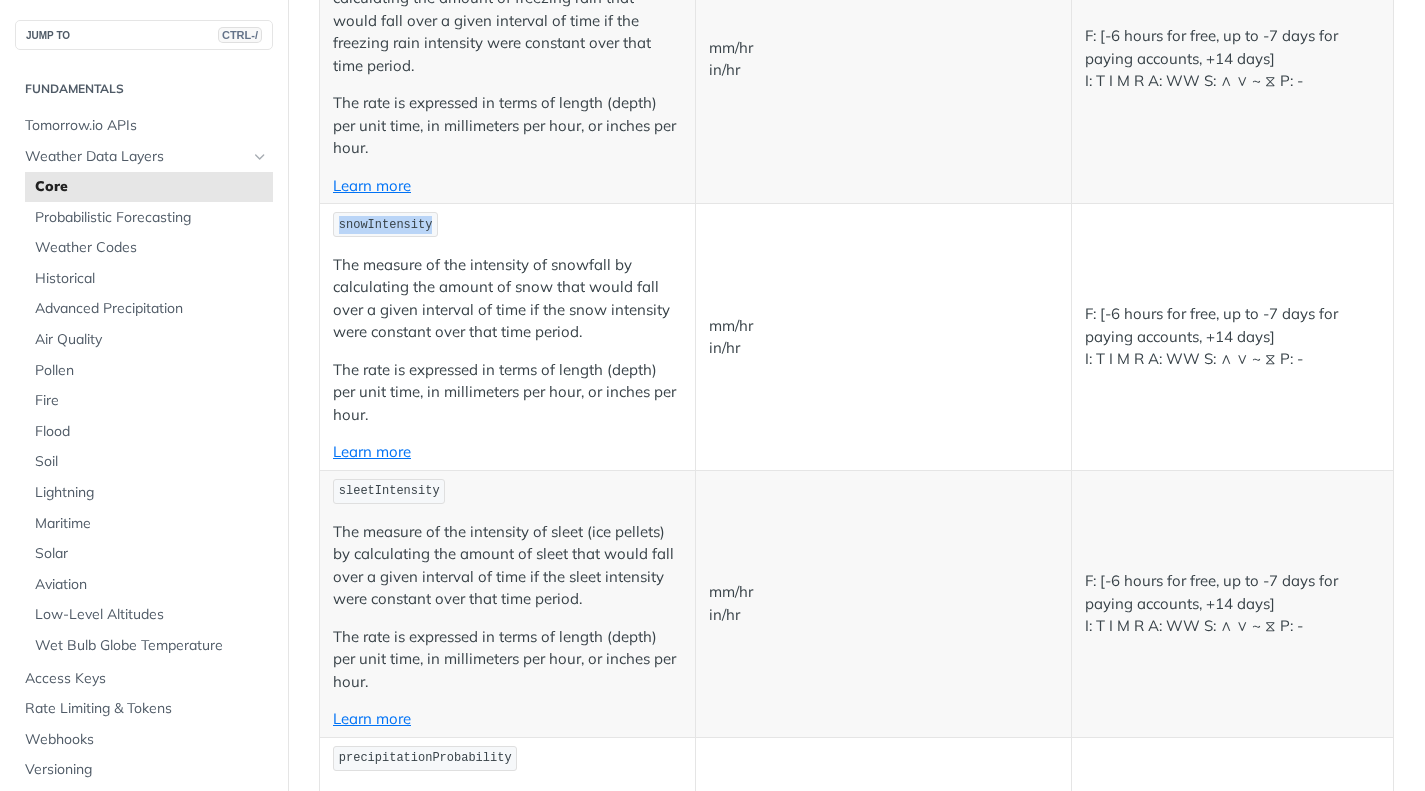 click on "snowIntensity" at bounding box center [385, 224] 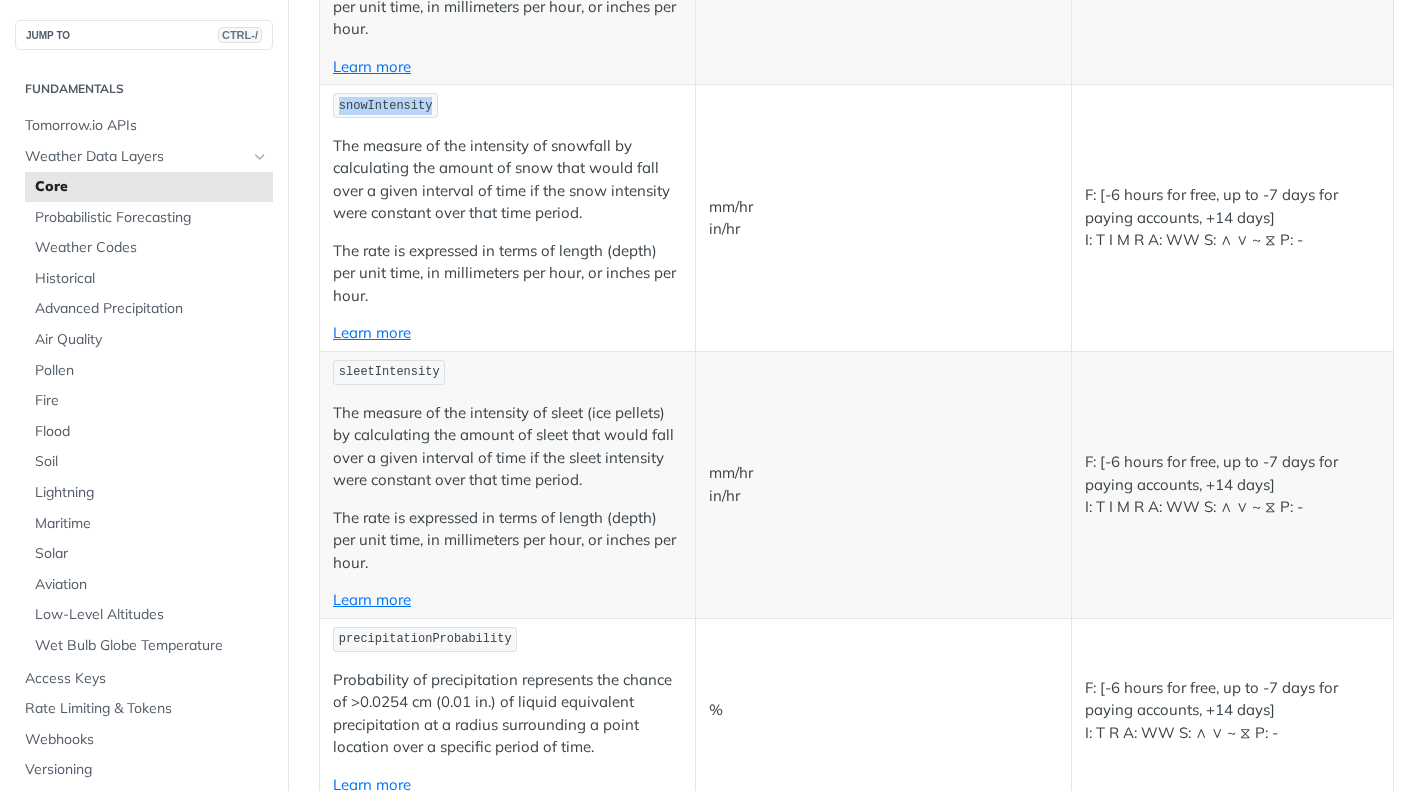 scroll, scrollTop: 4300, scrollLeft: 0, axis: vertical 